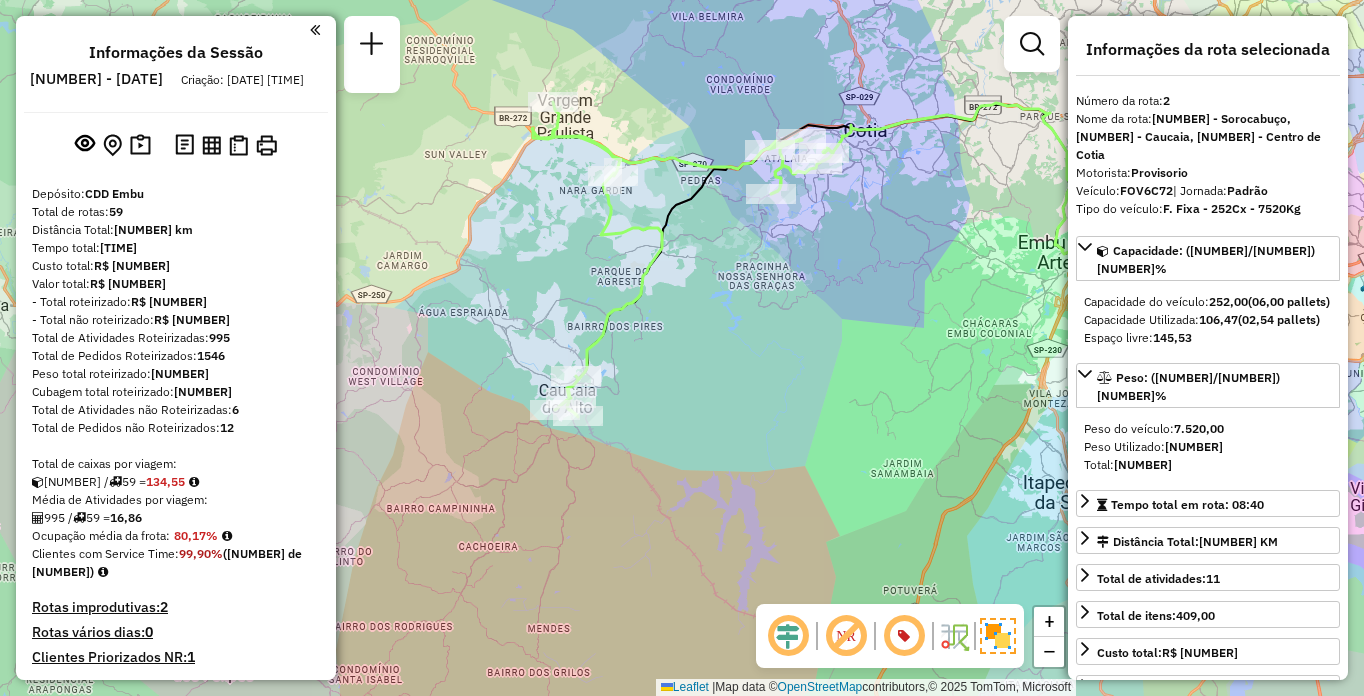 select on "**********" 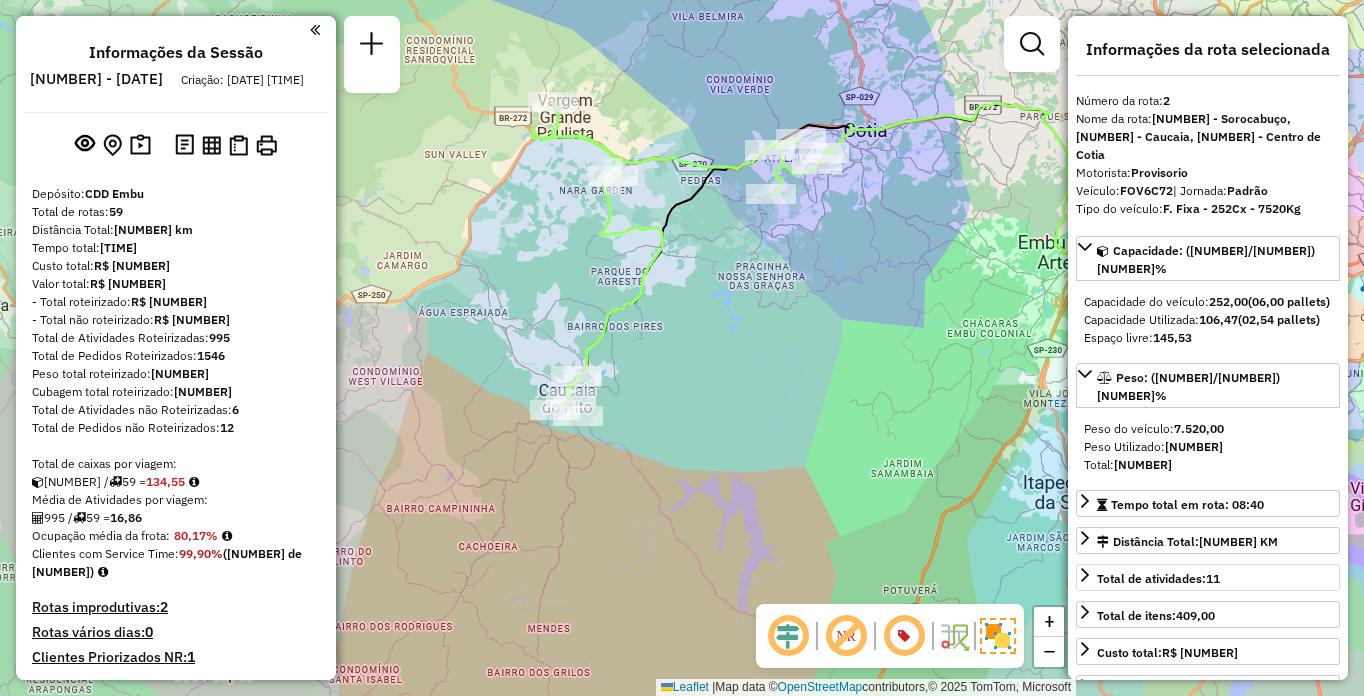 scroll, scrollTop: 0, scrollLeft: 0, axis: both 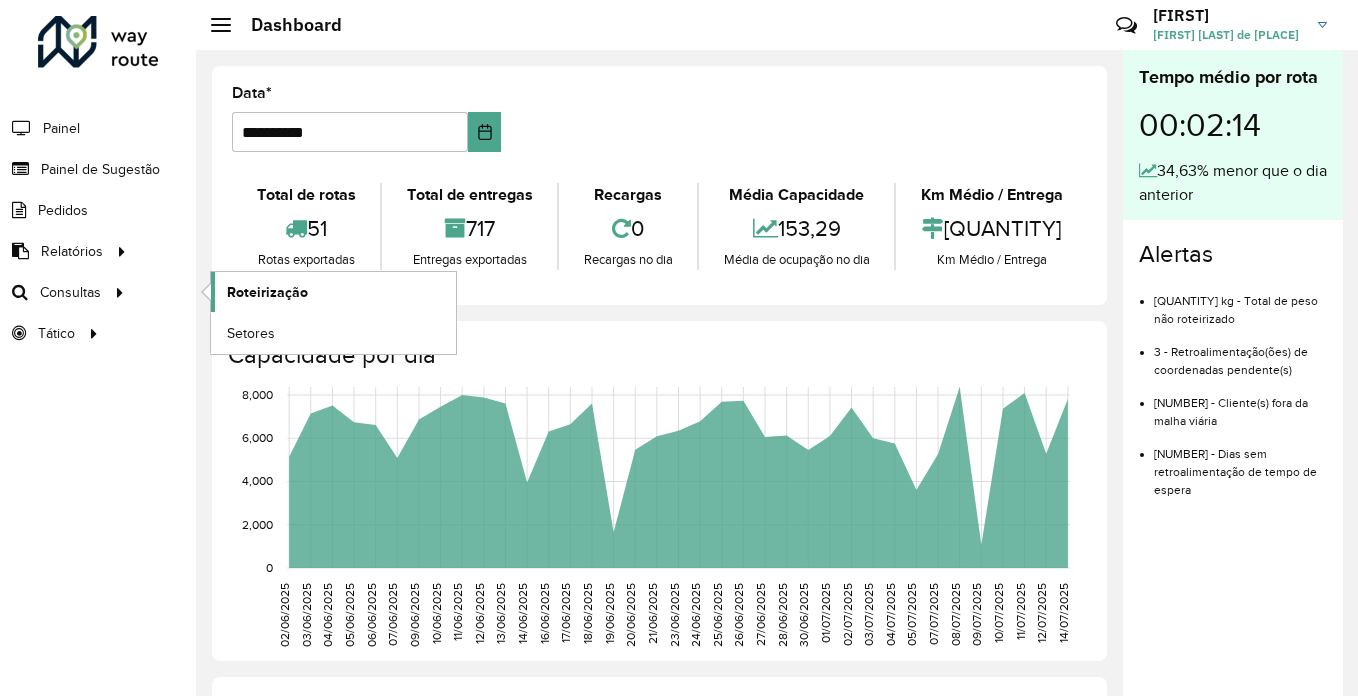 click on "Roteirização" 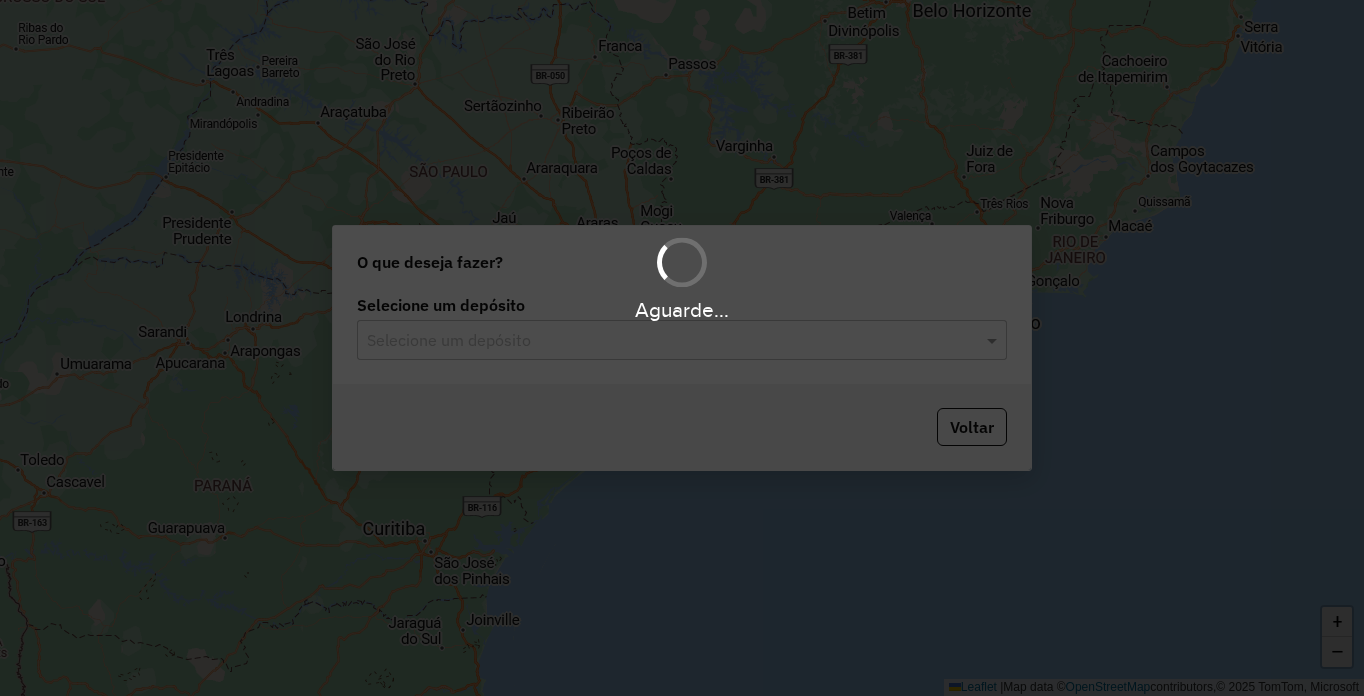 scroll, scrollTop: 0, scrollLeft: 0, axis: both 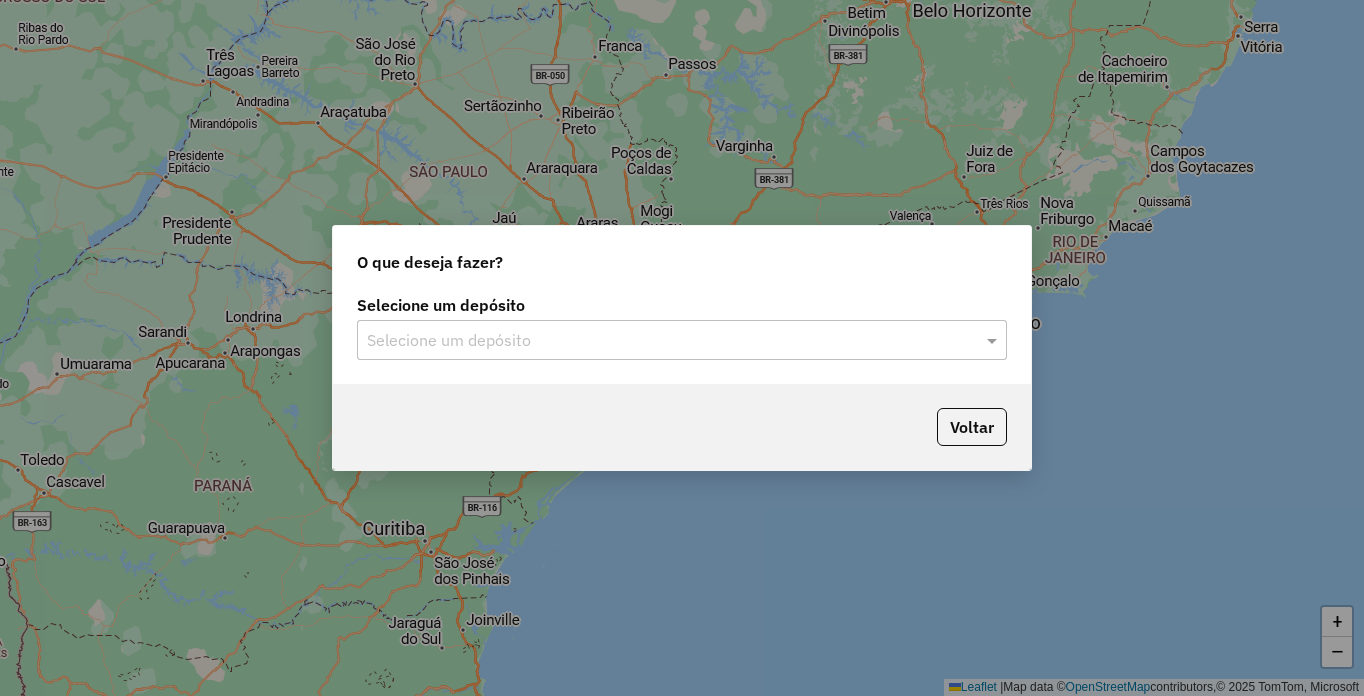 click 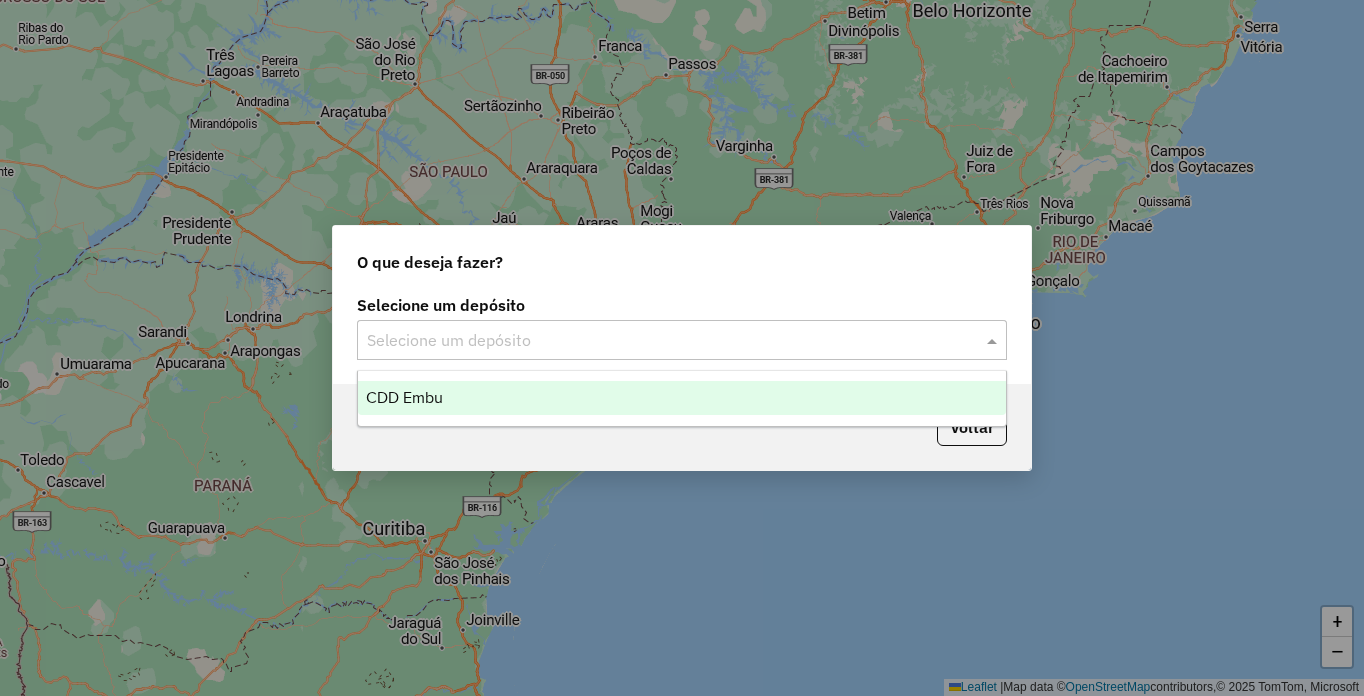 click on "CDD Embu" at bounding box center [682, 398] 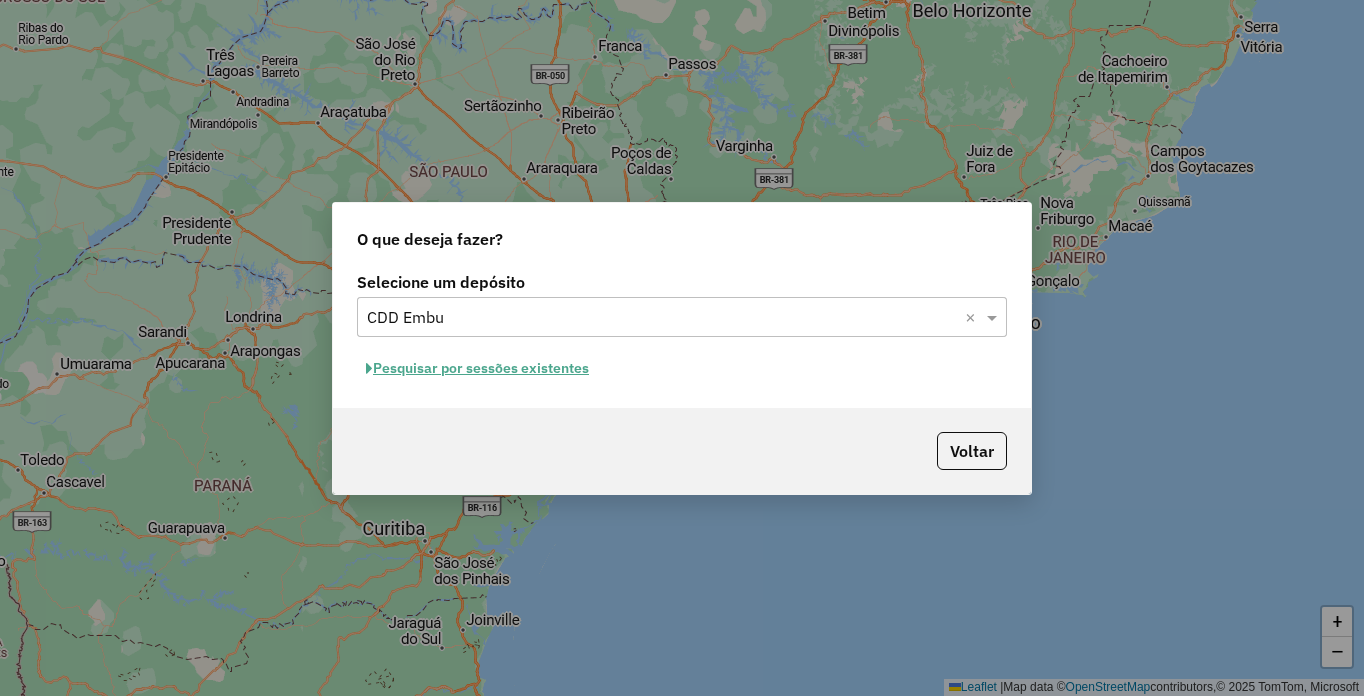 click on "Pesquisar por sessões existentes" 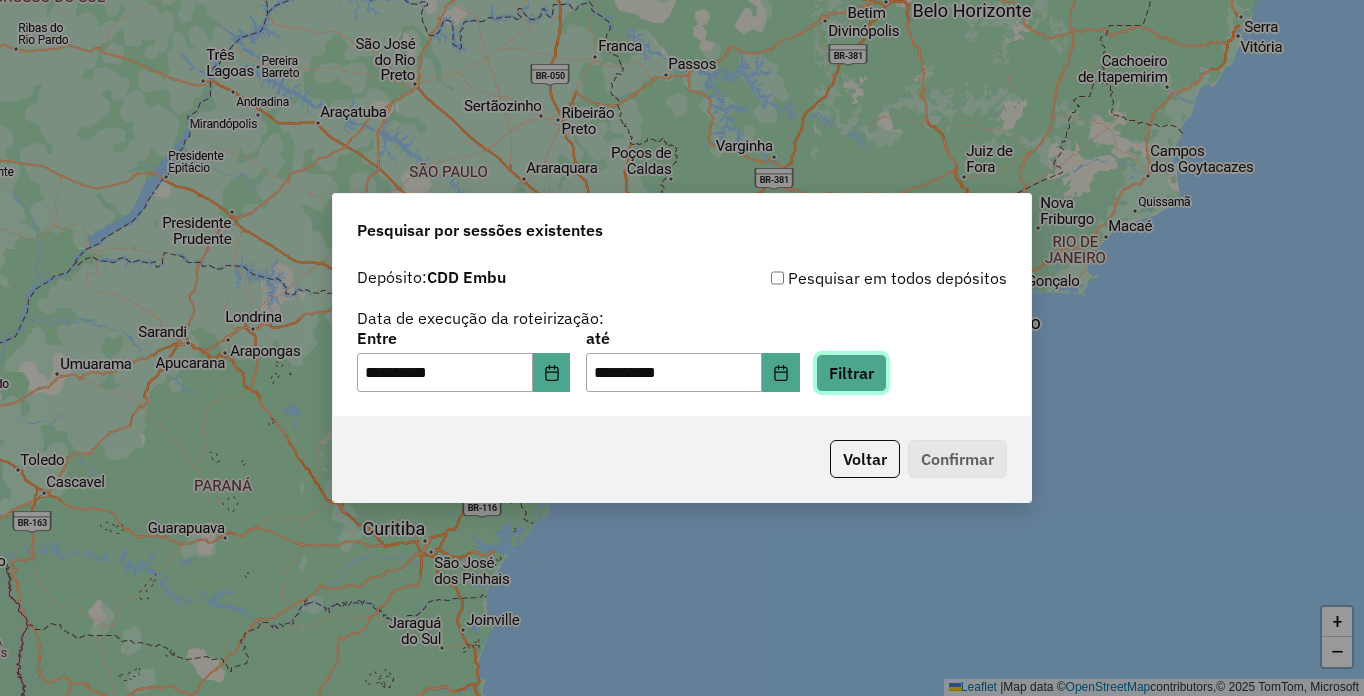 click on "Filtrar" 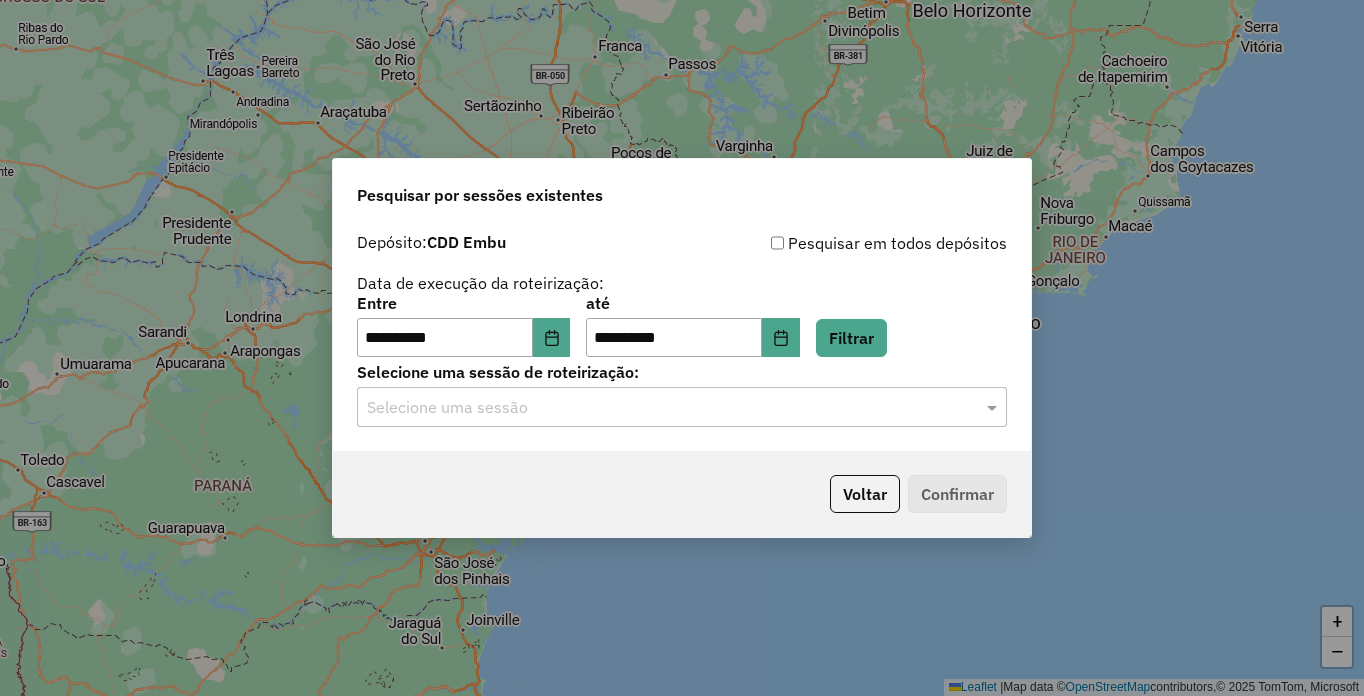 click 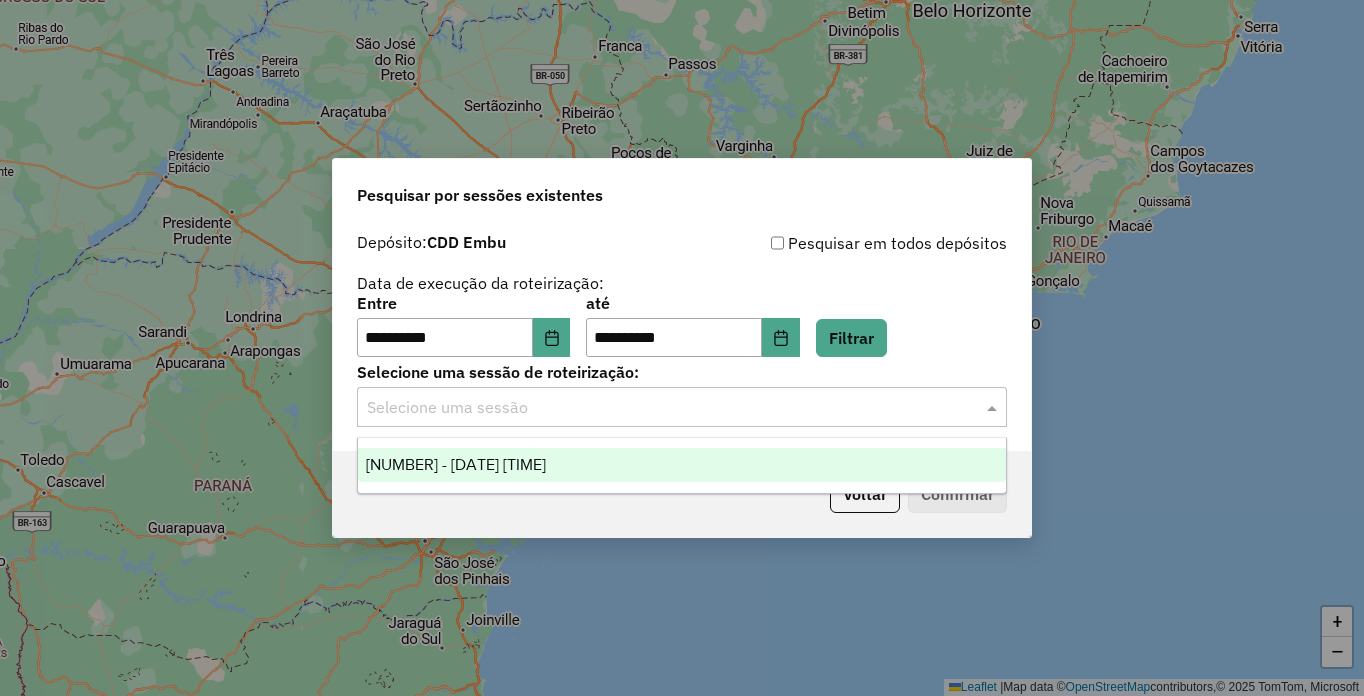 click on "[NUMBER] - [DATE] [TIME]" at bounding box center (456, 464) 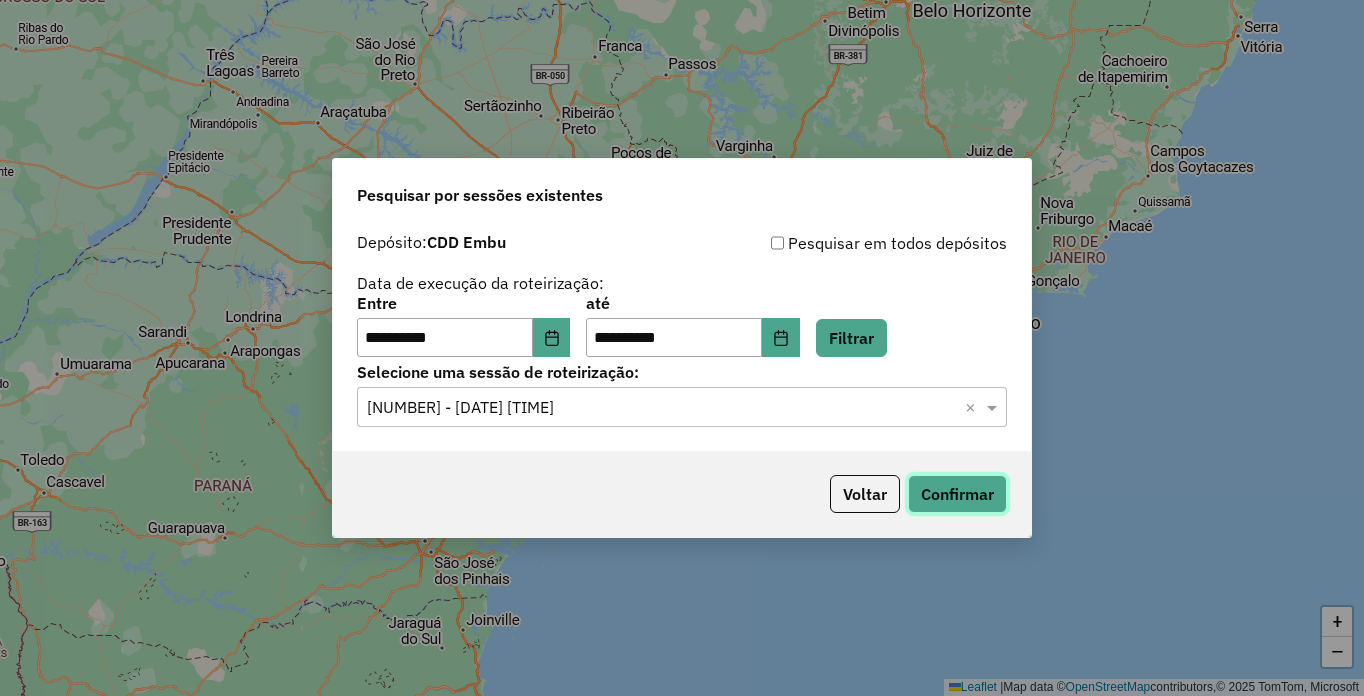 click on "Confirmar" 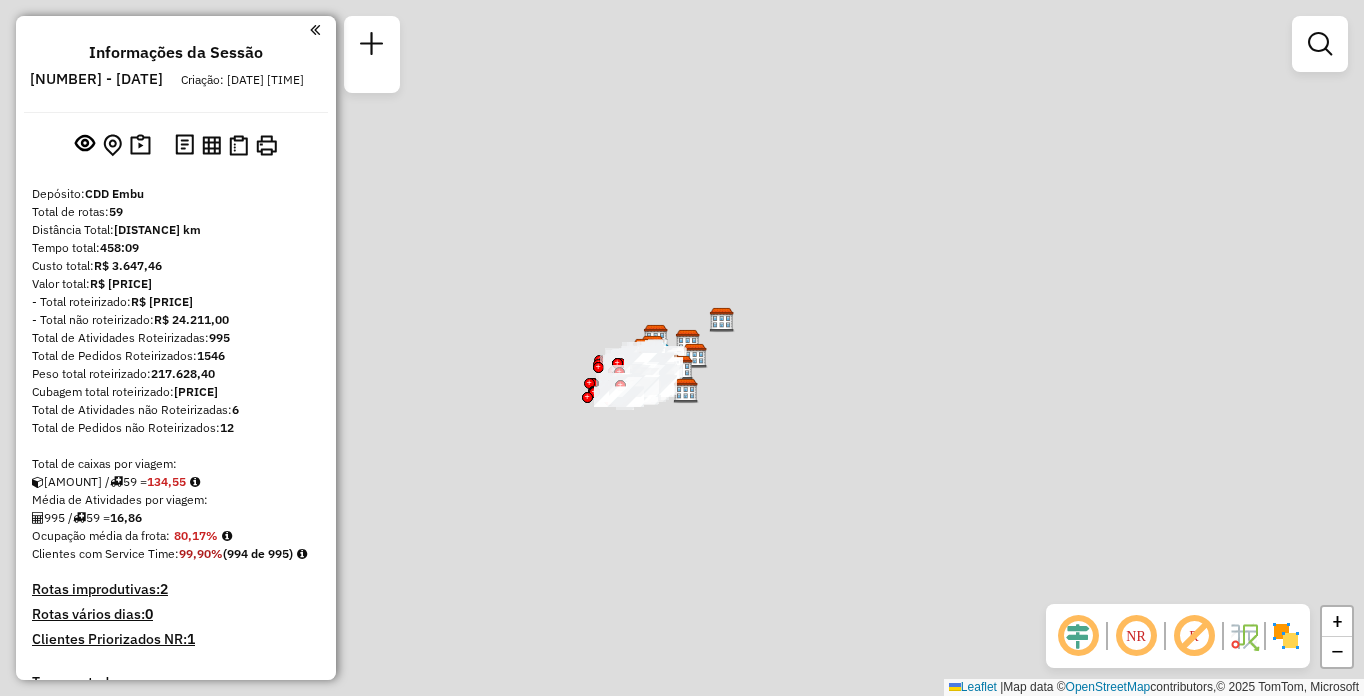 scroll, scrollTop: 0, scrollLeft: 0, axis: both 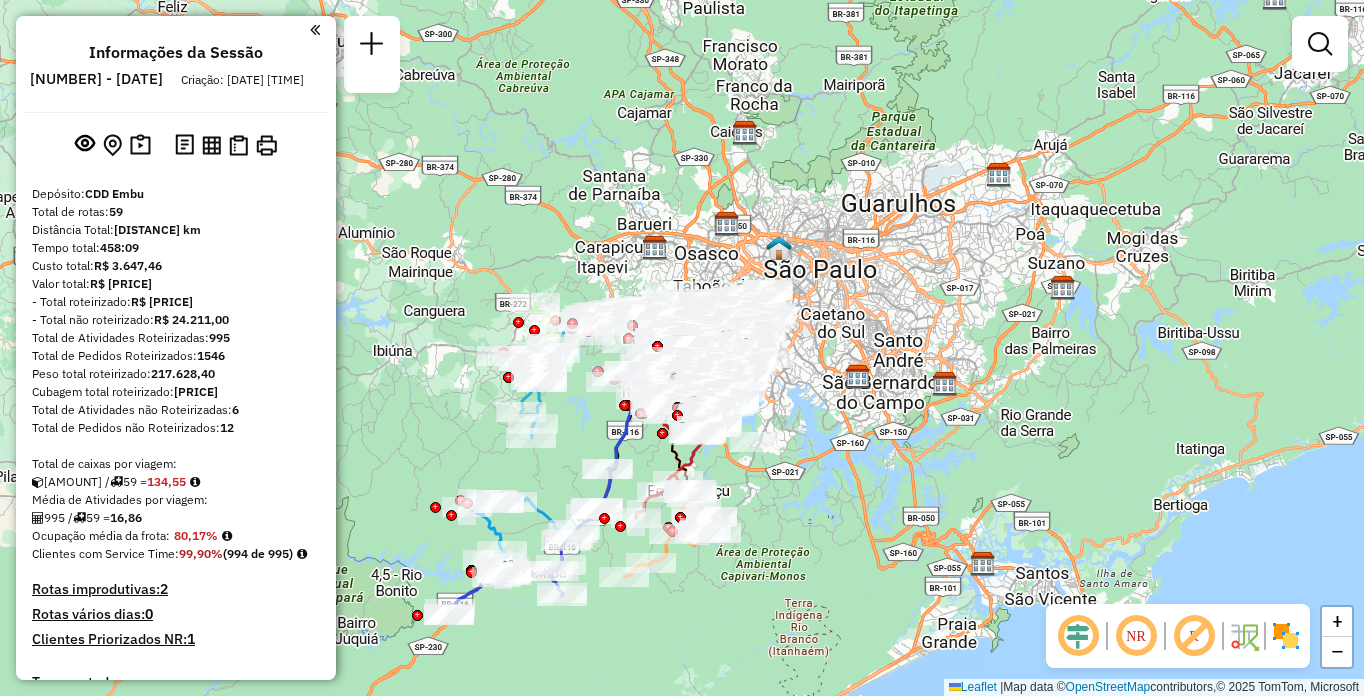 click 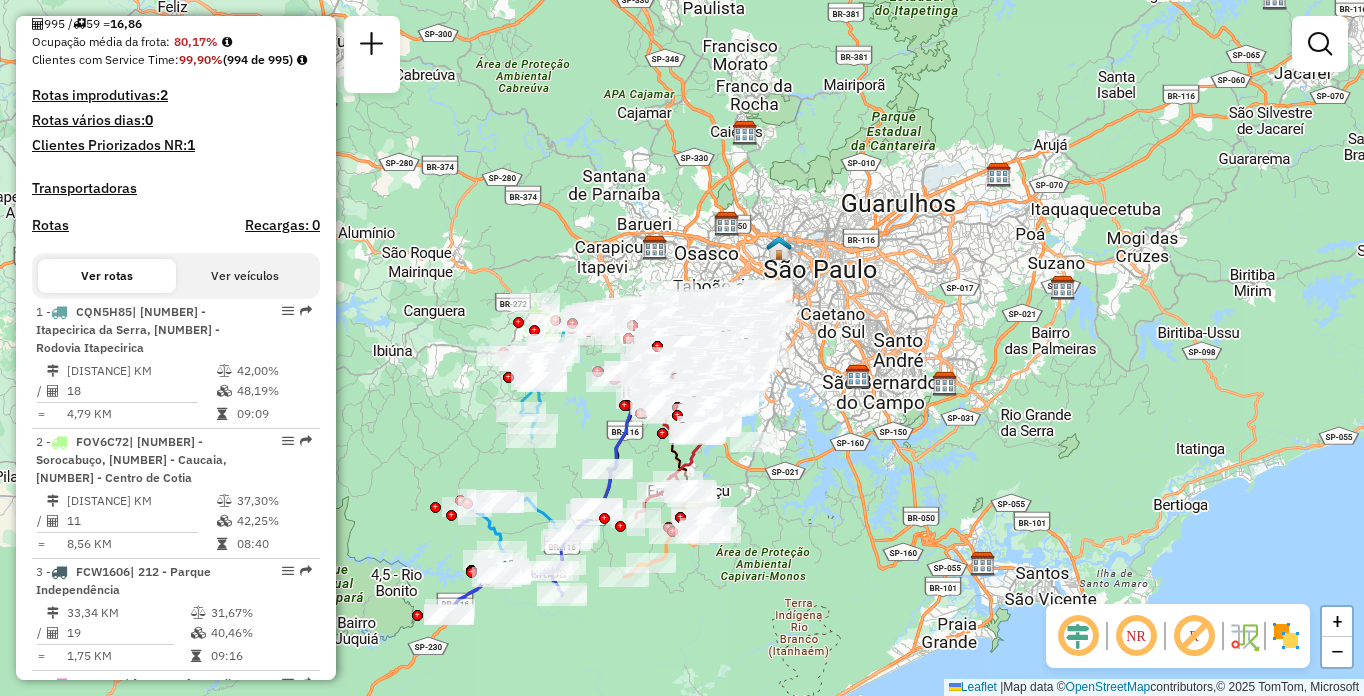 scroll, scrollTop: 4662, scrollLeft: 0, axis: vertical 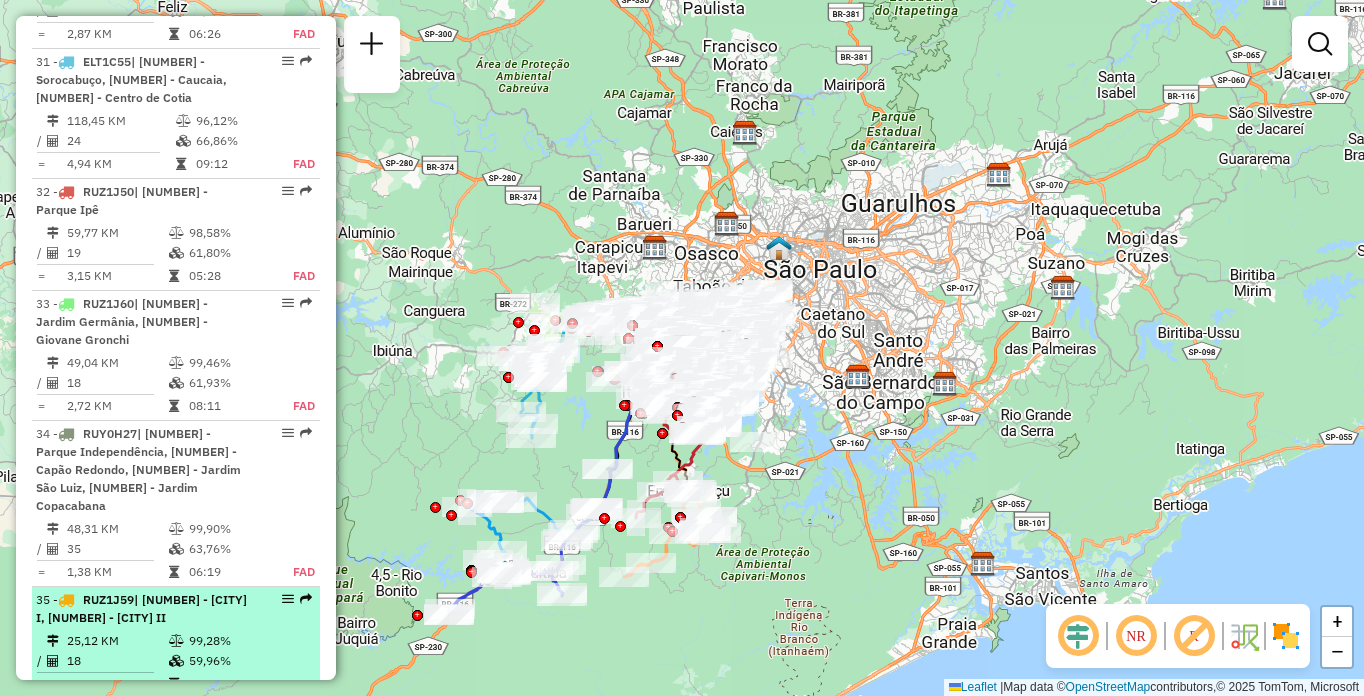 select on "**********" 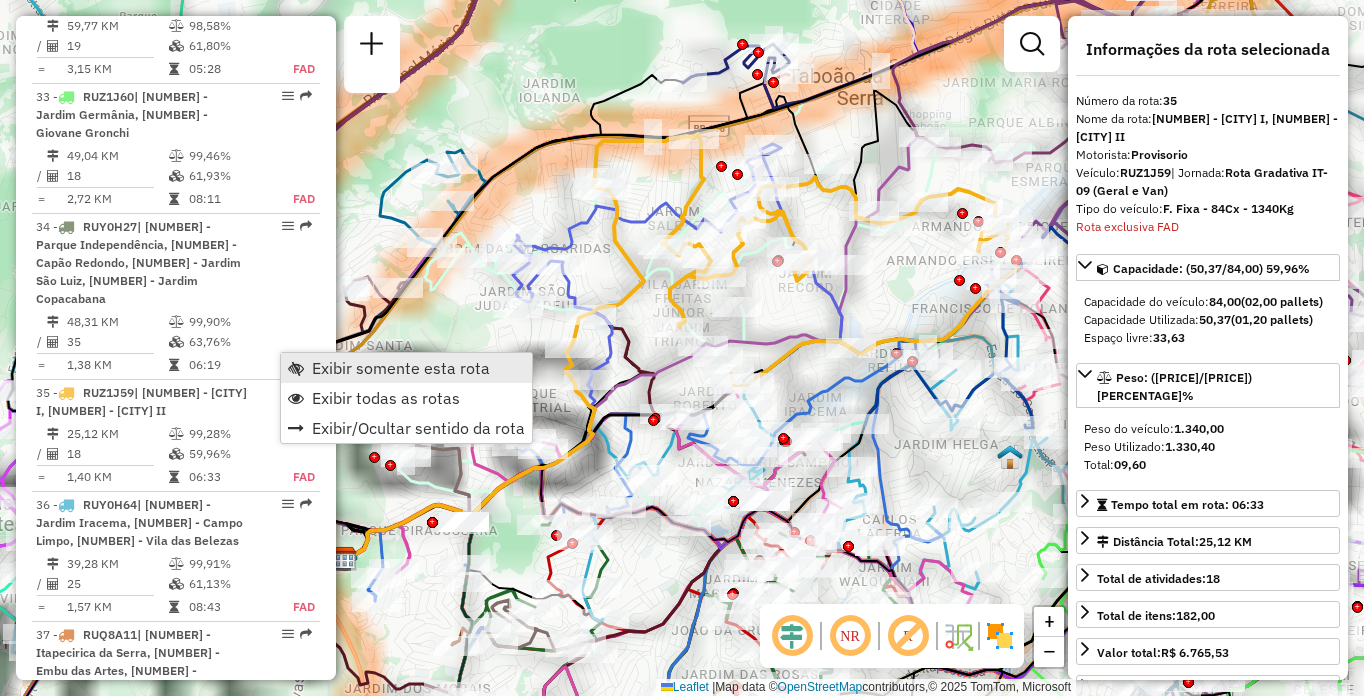 click on "Exibir somente esta rota" at bounding box center (401, 368) 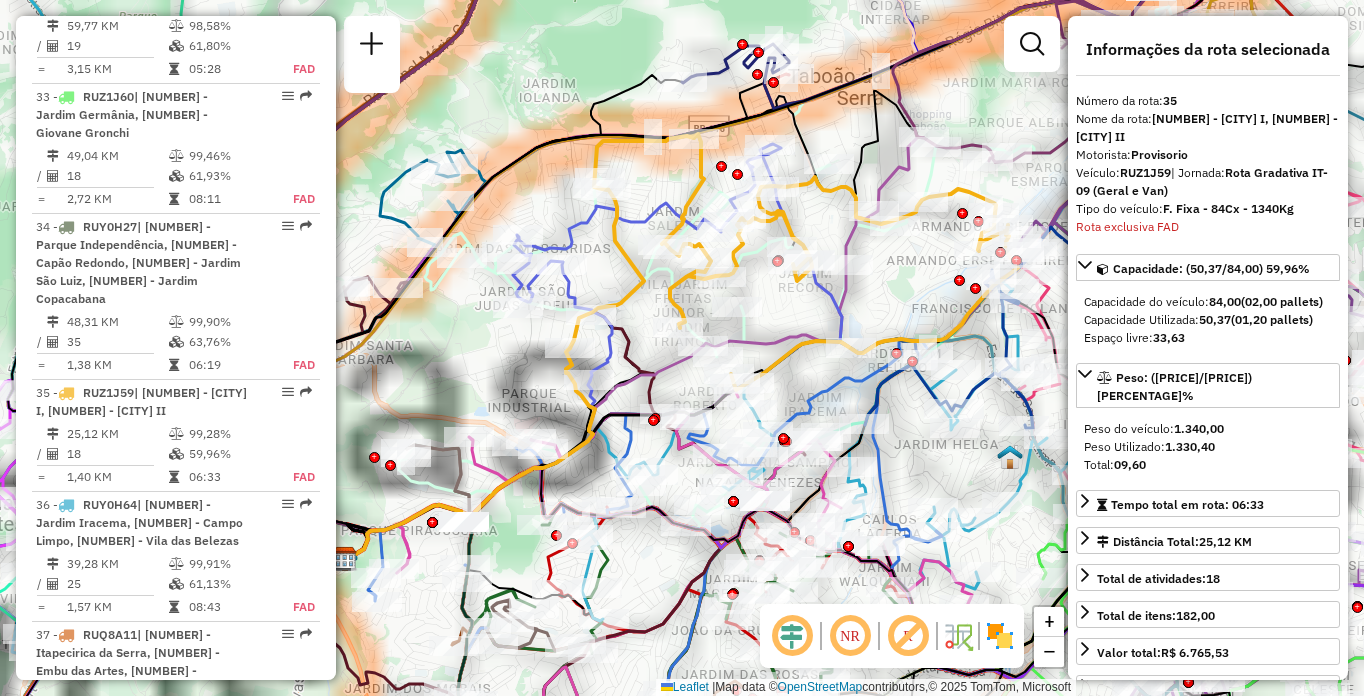 click on "Exibir somente esta rota" at bounding box center [401, 368] 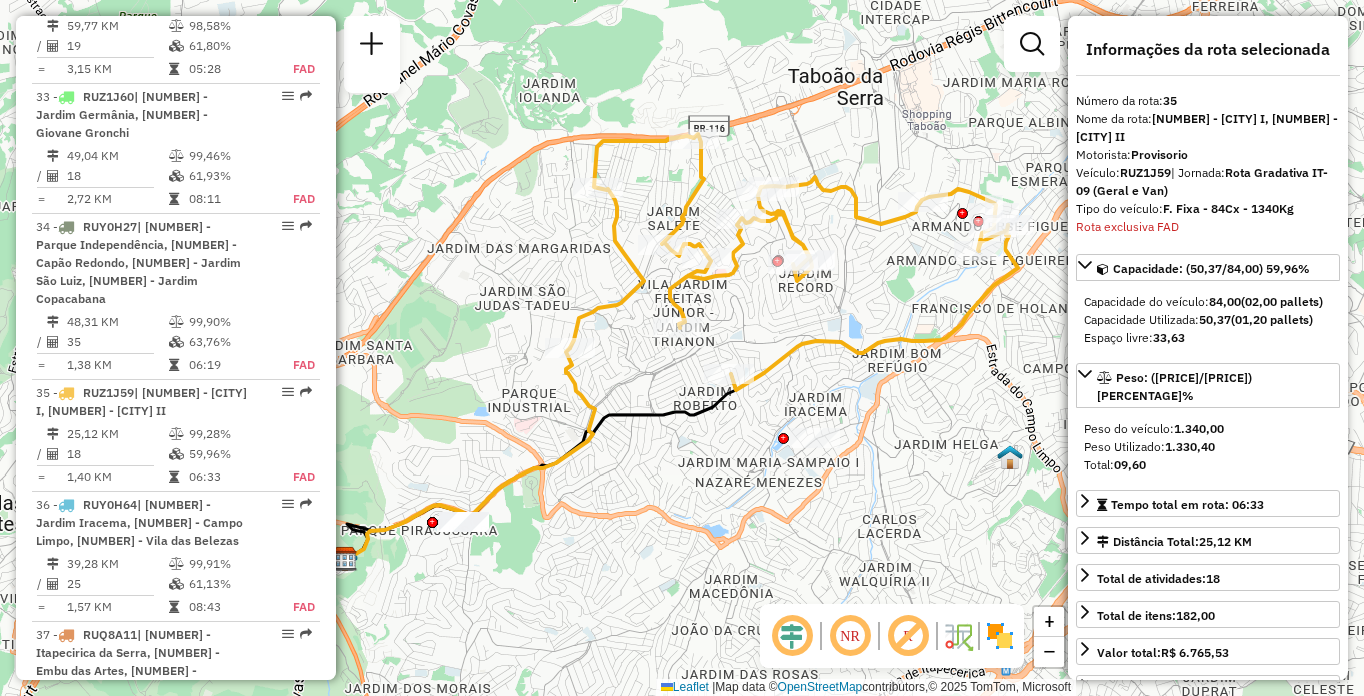 scroll, scrollTop: 4981, scrollLeft: 0, axis: vertical 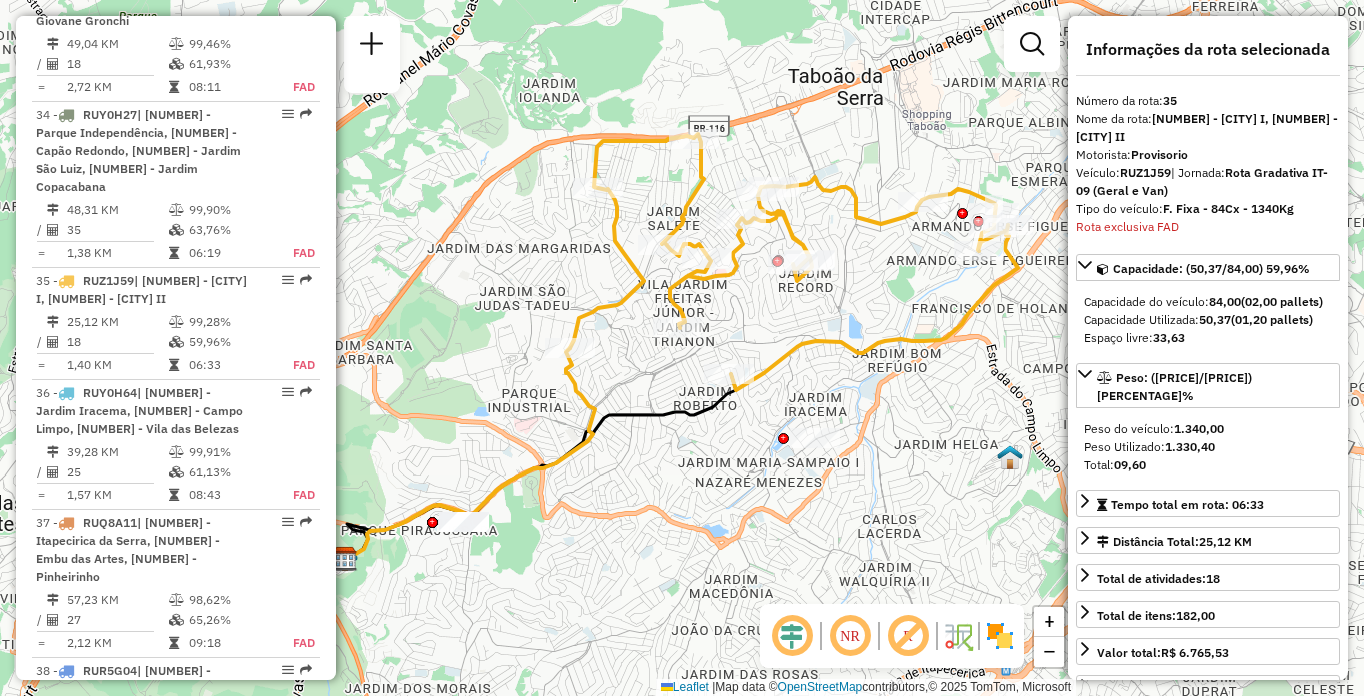 click on "NR R" 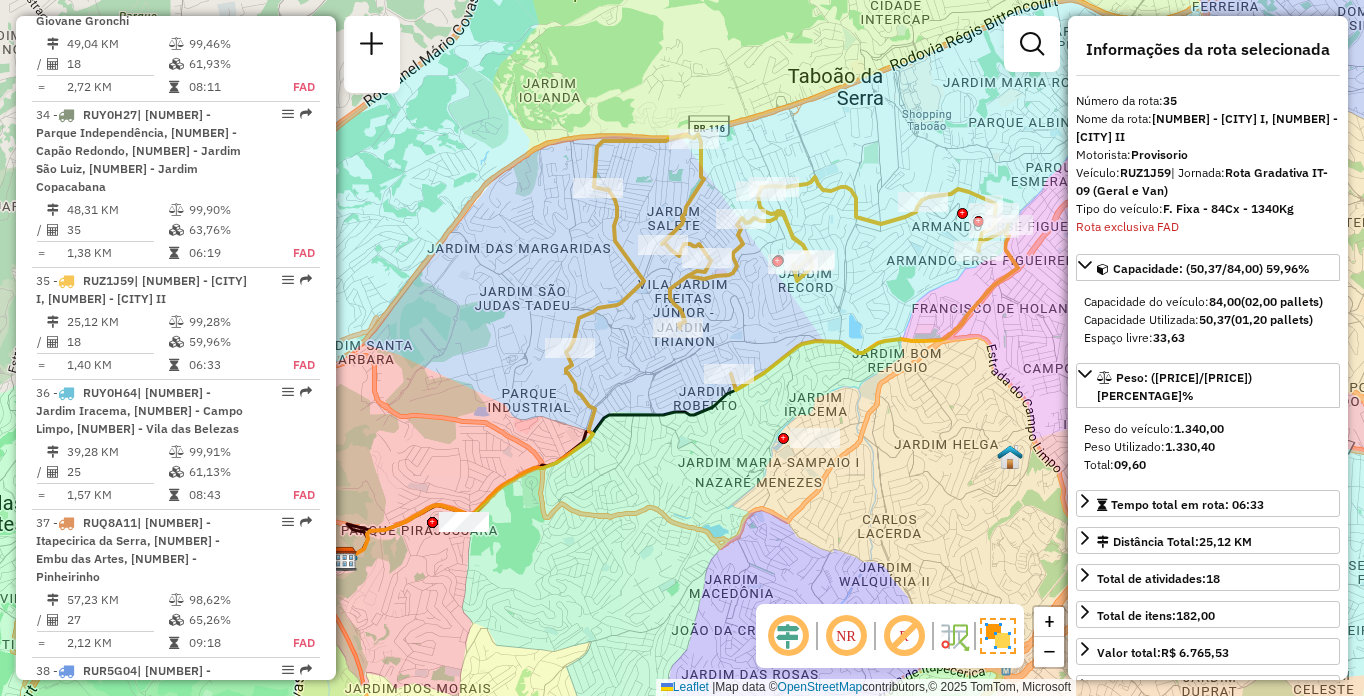 click 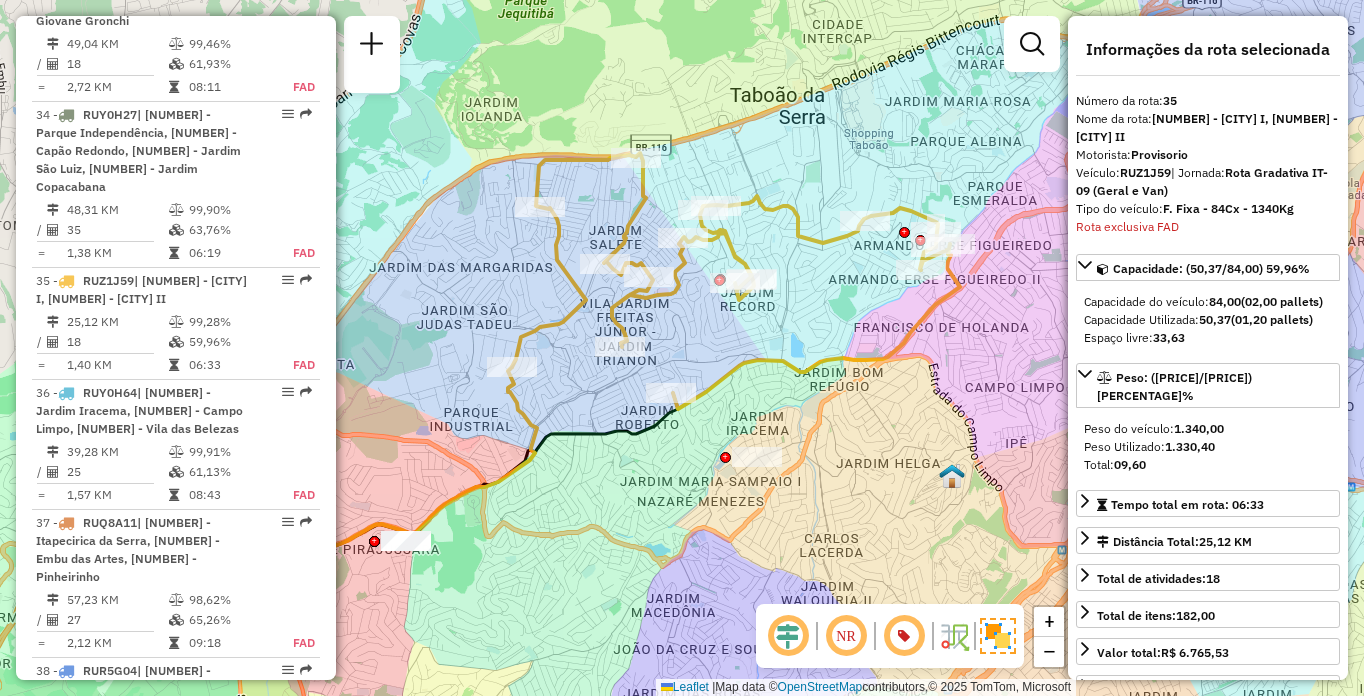 drag, startPoint x: 560, startPoint y: 256, endPoint x: 502, endPoint y: 275, distance: 61.03278 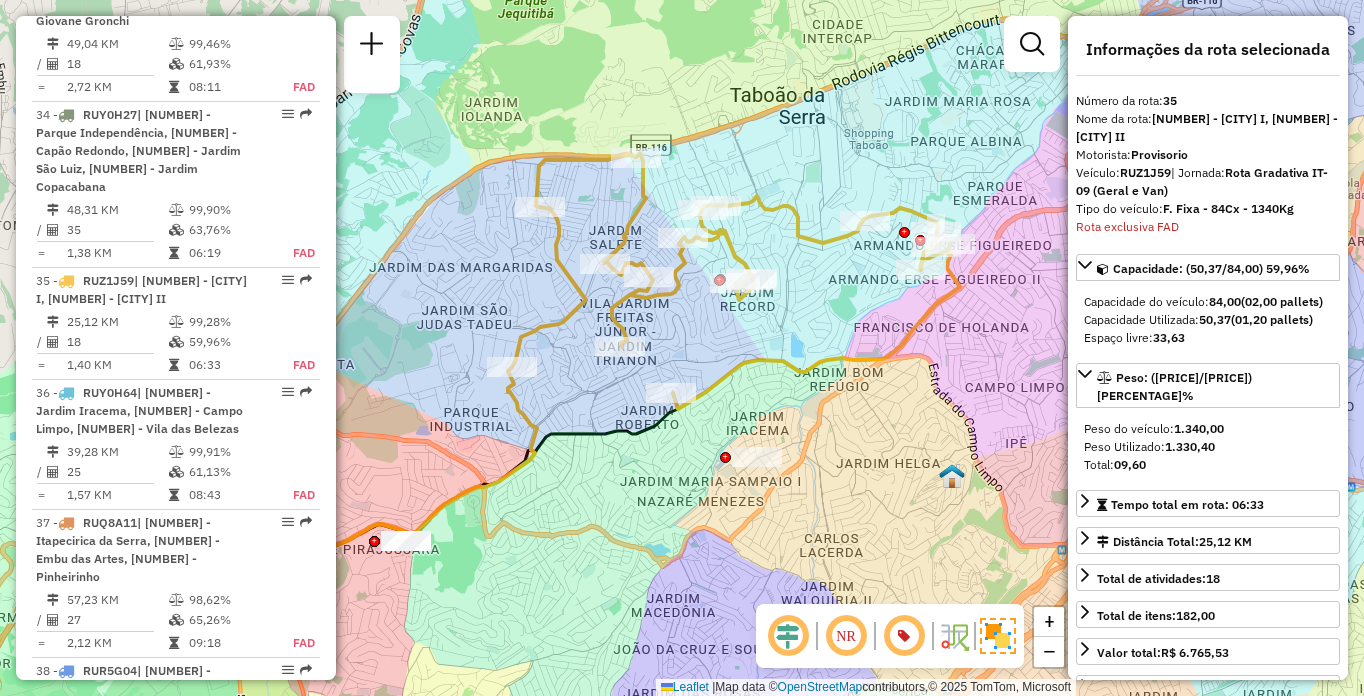 scroll, scrollTop: 6190, scrollLeft: 0, axis: vertical 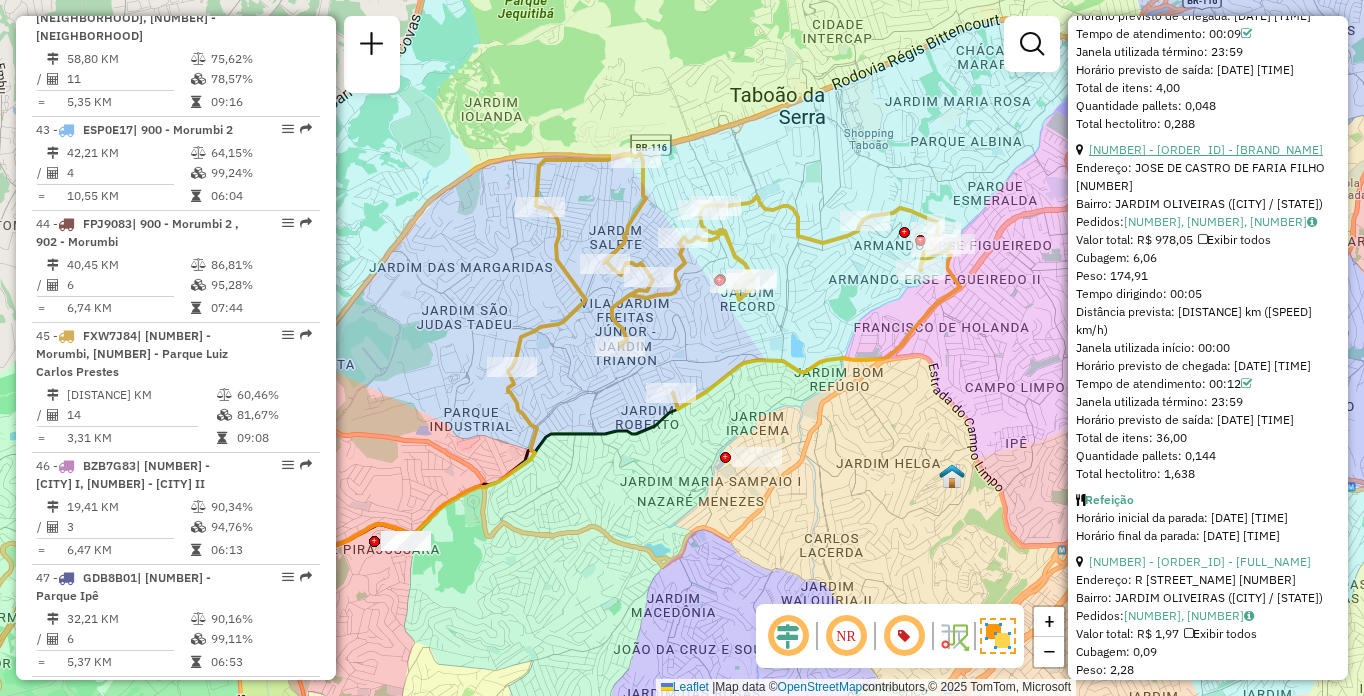 click on "[NUMBER] - [ORDER_ID] - [BRAND_NAME]" at bounding box center [1206, 149] 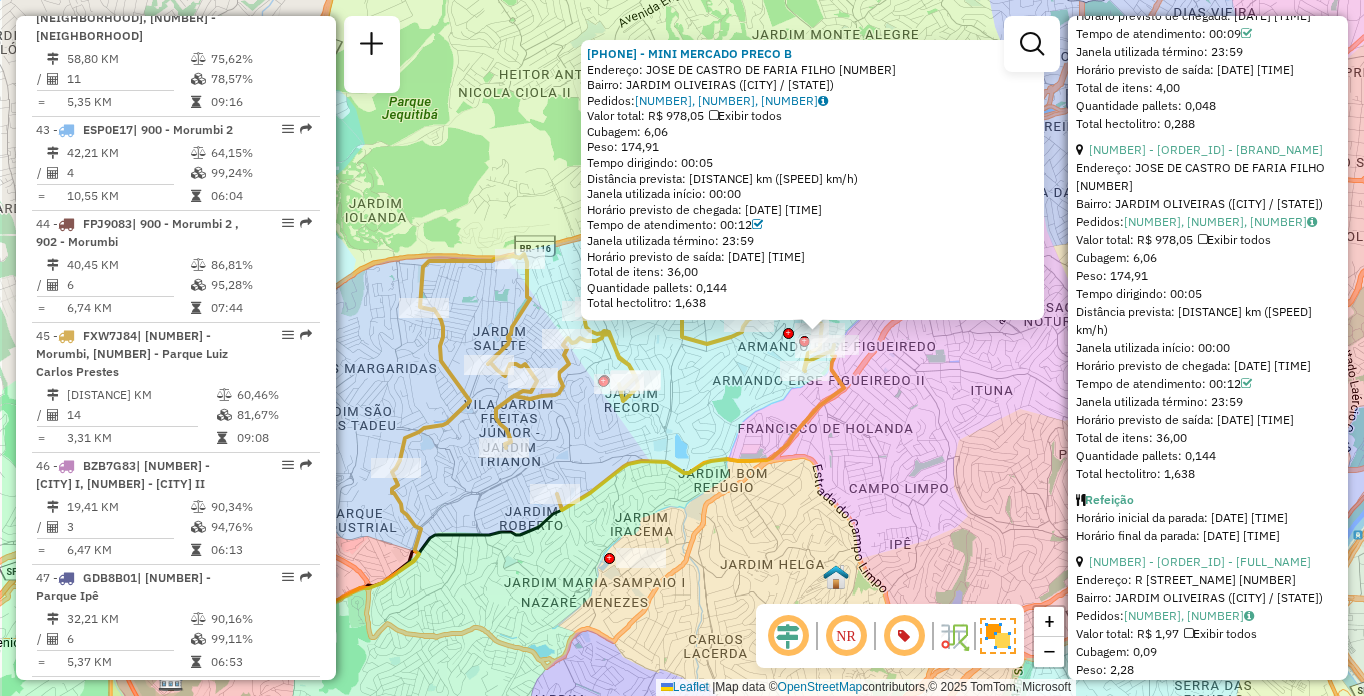 drag, startPoint x: 451, startPoint y: 468, endPoint x: 588, endPoint y: 449, distance: 138.31125 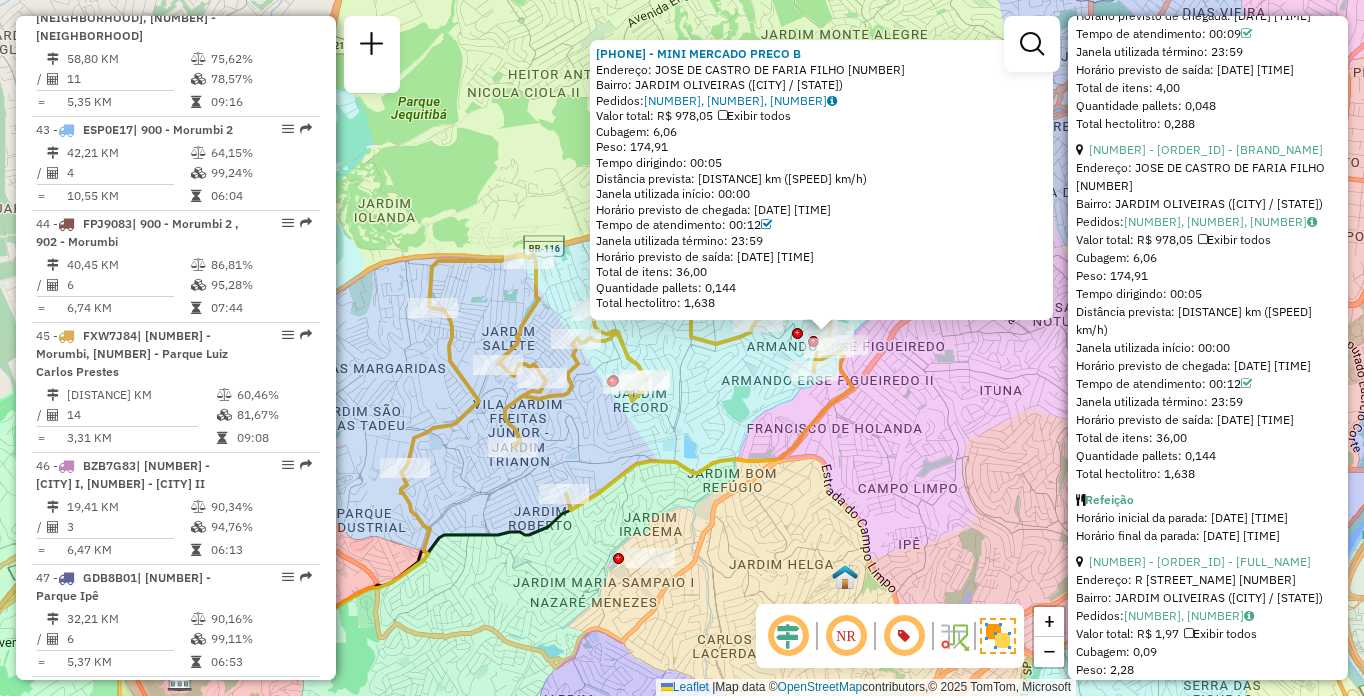 click on "[ORDER_ID] - [BRAND_NAME] [PRODUCT_NAME]  Endereço:  [STREET_NAME] [NUMBER]   Bairro: [NEIGHBORHOOD] ([CITY] / [STATE])   Pedidos:  [ORDER_ID], [ORDER_ID], [ORDER_ID]   Valor total: [CURRENCY][AMOUNT]  Exibir todos   Cubagem: [CUBAGE]  Peso: [WEIGHT]  Tempo dirigindo: [TIME]   Distância prevista: [DISTANCE] ([SPEED])   Janela utilizada início: [TIME]   Horário previsto de chegada: [DATE] [TIME]   Tempo de atendimento: [TIME]   Janela utilizada término: [TIME]   Horário previsto de saída: [DATE] [TIME]   Total de itens: [ITEMS]   Quantidade pallets: [PALLETS]   Total hectolitro: [HECTOLITER]  × Janela de atendimento Grade de atendimento Capacidade Transportadoras Veículos Cliente Pedidos  Rotas Selecione os dias de semana para filtrar as janelas de atendimento  Seg   Ter   Qua   Qui   Sex   Sáb   Dom  Informe o período da janela de atendimento: De: Até:  Filtrar exatamente a janela do cliente  Considerar janela de atendimento padrão  Selecione os dias de semana para filtrar as grades de atendimento  Seg   Ter   Qua  De:" 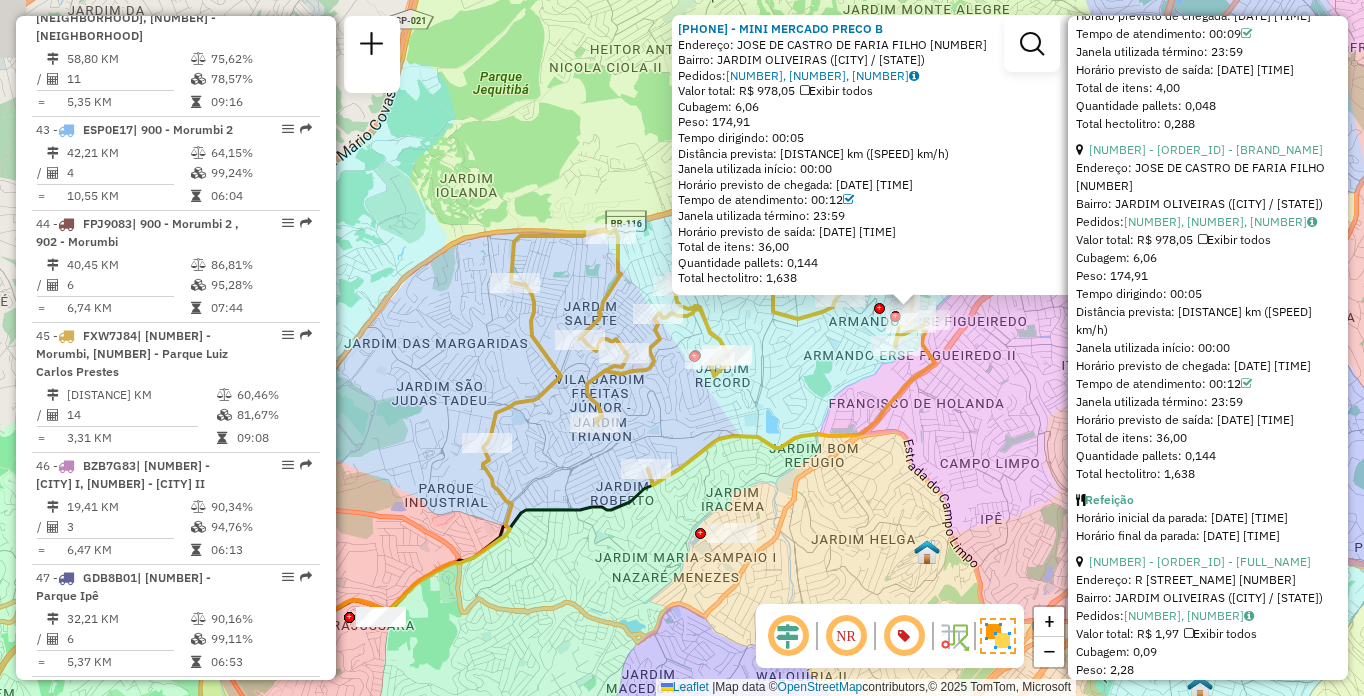 drag, startPoint x: 490, startPoint y: 564, endPoint x: 561, endPoint y: 518, distance: 84.59905 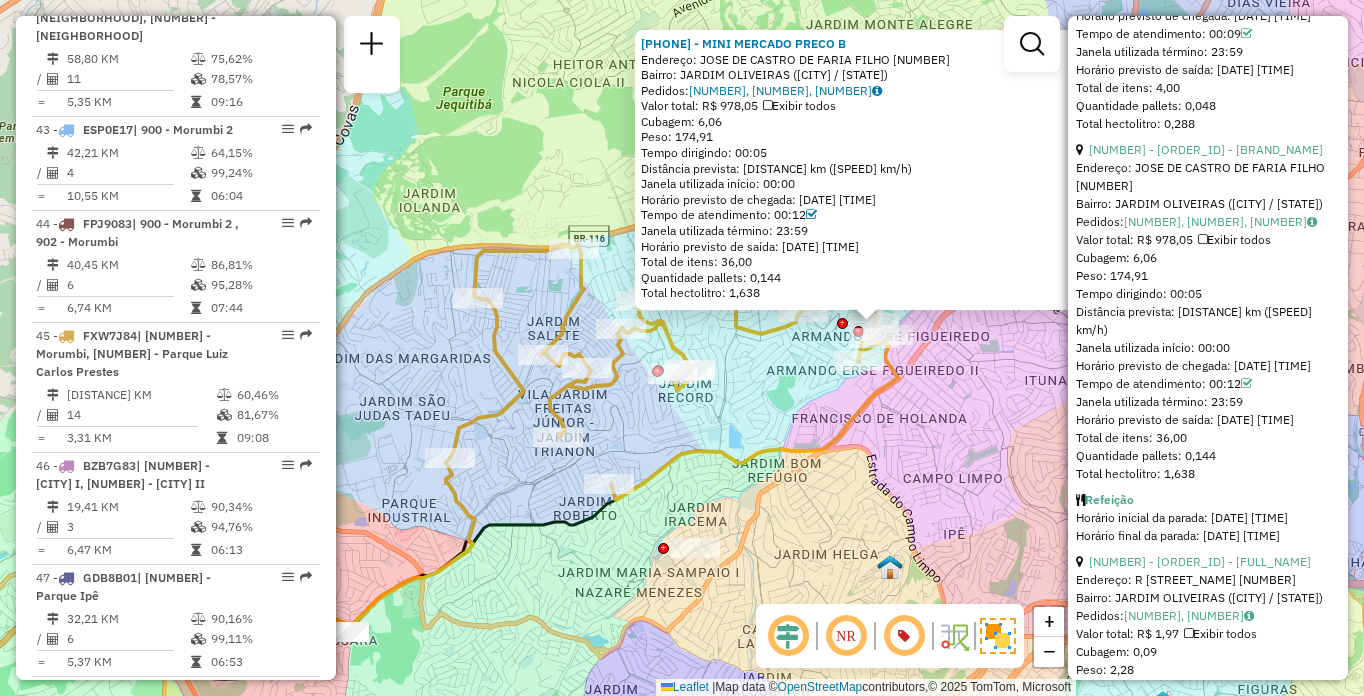 drag, startPoint x: 652, startPoint y: 252, endPoint x: 601, endPoint y: 272, distance: 54.781384 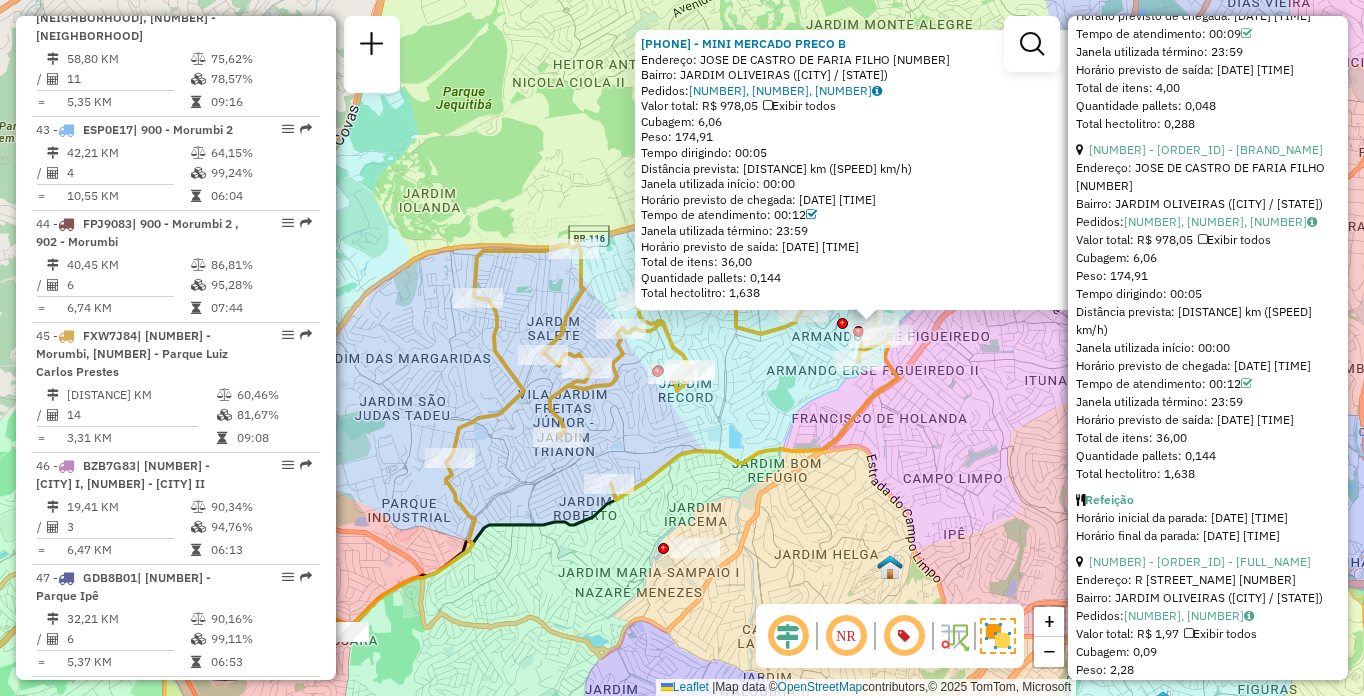 click on "[ORDER_ID] - [BRAND_NAME] [PRODUCT_NAME]  Endereço:  [STREET_NAME] [NUMBER]   Bairro: [NEIGHBORHOOD] ([CITY] / [STATE])   Pedidos:  [ORDER_ID], [ORDER_ID], [ORDER_ID]   Valor total: [CURRENCY][AMOUNT]  Exibir todos   Cubagem: [CUBAGE]  Peso: [WEIGHT]  Tempo dirigindo: [TIME]   Distância prevista: [DISTANCE] ([SPEED])   Janela utilizada início: [TIME]   Horário previsto de chegada: [DATE] [TIME]   Tempo de atendimento: [TIME]   Janela utilizada término: [TIME]   Horário previsto de saída: [DATE] [TIME]   Total de itens: [ITEMS]   Quantidade pallets: [PALLETS]   Total hectolitro: [HECTOLITER]  × Janela de atendimento Grade de atendimento Capacidade Transportadoras Veículos Cliente Pedidos  Rotas Selecione os dias de semana para filtrar as janelas de atendimento  Seg   Ter   Qua   Qui   Sex   Sáb   Dom  Informe o período da janela de atendimento: De: Até:  Filtrar exatamente a janela do cliente  Considerar janela de atendimento padrão  Selecione os dias de semana para filtrar as grades de atendimento  Seg   Ter   Qua  De:" 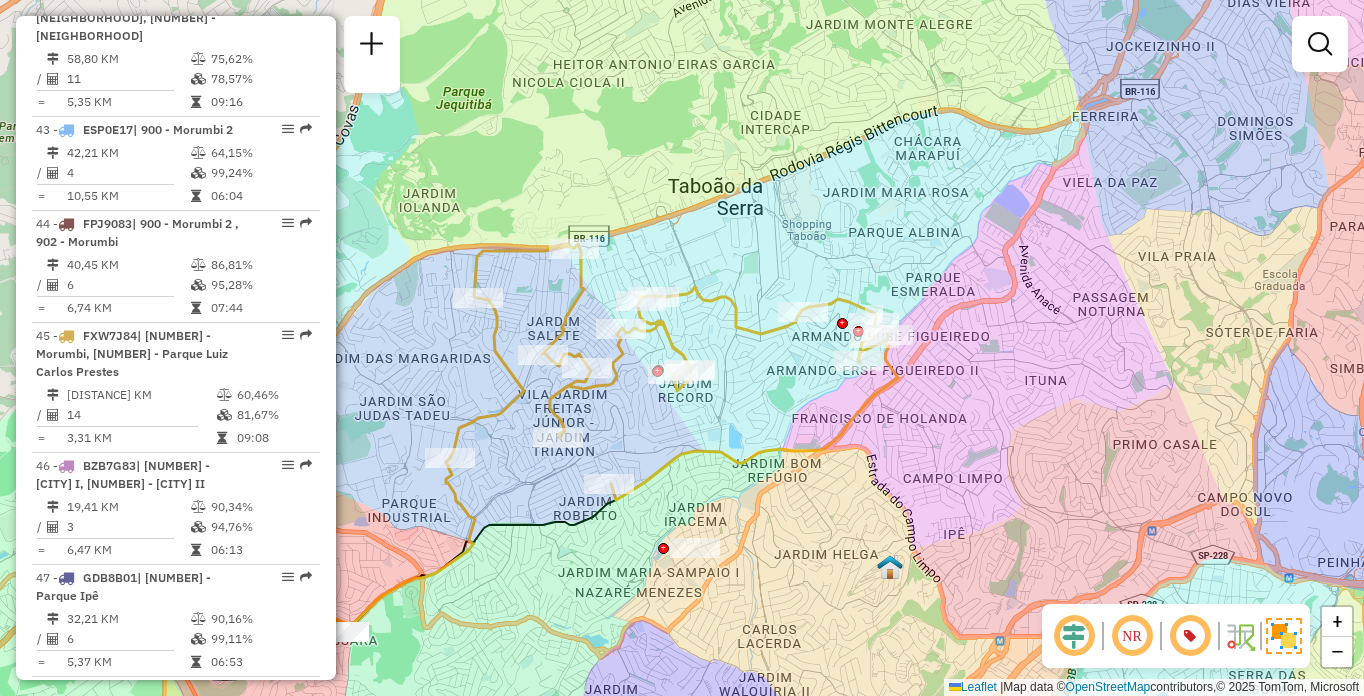 click on "Janela de atendimento Grade de atendimento Capacidade Transportadoras Veículos Cliente Pedidos  Rotas Selecione os dias de semana para filtrar as janelas de atendimento  Seg   Ter   Qua   Qui   Sex   Sáb   Dom  Informe o período da janela de atendimento: De: Até:  Filtrar exatamente a janela do cliente  Considerar janela de atendimento padrão  Selecione os dias de semana para filtrar as grades de atendimento  Seg   Ter   Qua   Qui   Sex   Sáb   Dom   Considerar clientes sem dia de atendimento cadastrado  Clientes fora do dia de atendimento selecionado Filtrar as atividades entre os valores definidos abaixo:  Peso mínimo:   Peso máximo:   Cubagem mínima:   Cubagem máxima:   De:   Até:  Filtrar as atividades entre o tempo de atendimento definido abaixo:  De:   Até:   Considerar capacidade total dos clientes não roteirizados Transportadora: Selecione um ou mais itens Tipo de veículo: Selecione um ou mais itens Veículo: Selecione um ou mais itens Motorista: Selecione um ou mais itens Nome: Rótulo:" 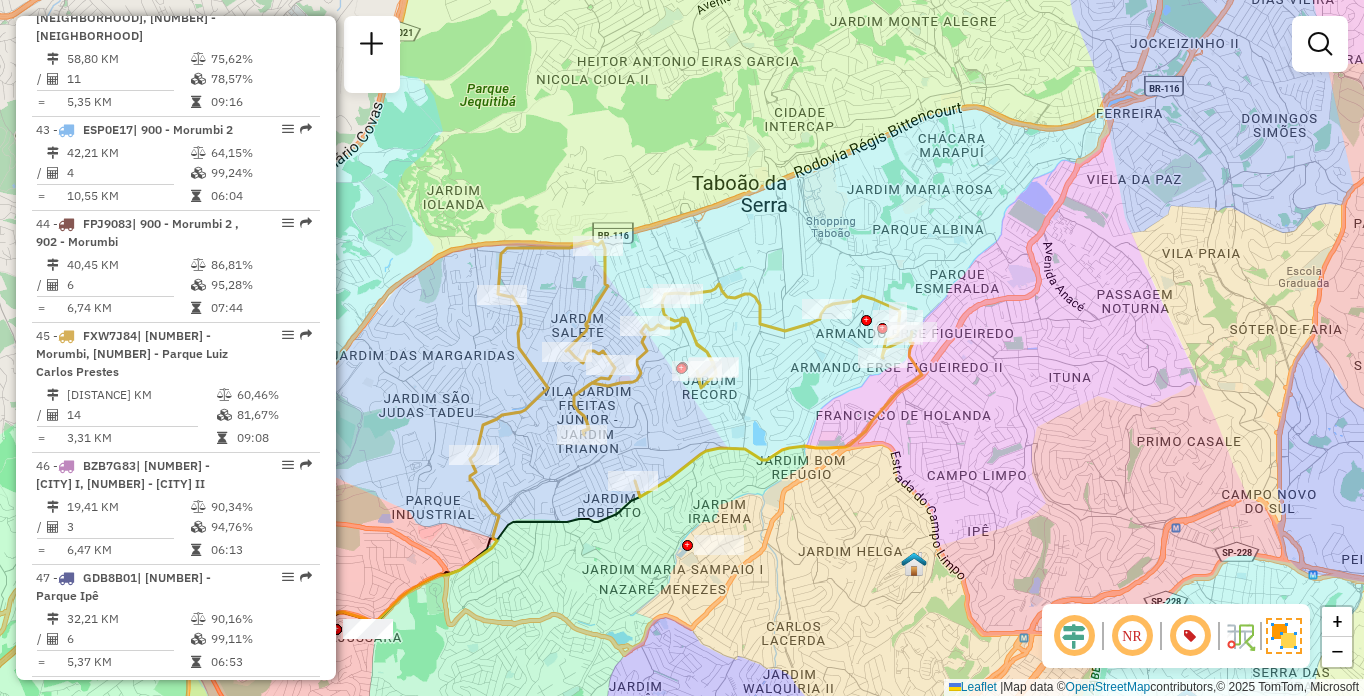 drag, startPoint x: 701, startPoint y: 425, endPoint x: 725, endPoint y: 421, distance: 24.33105 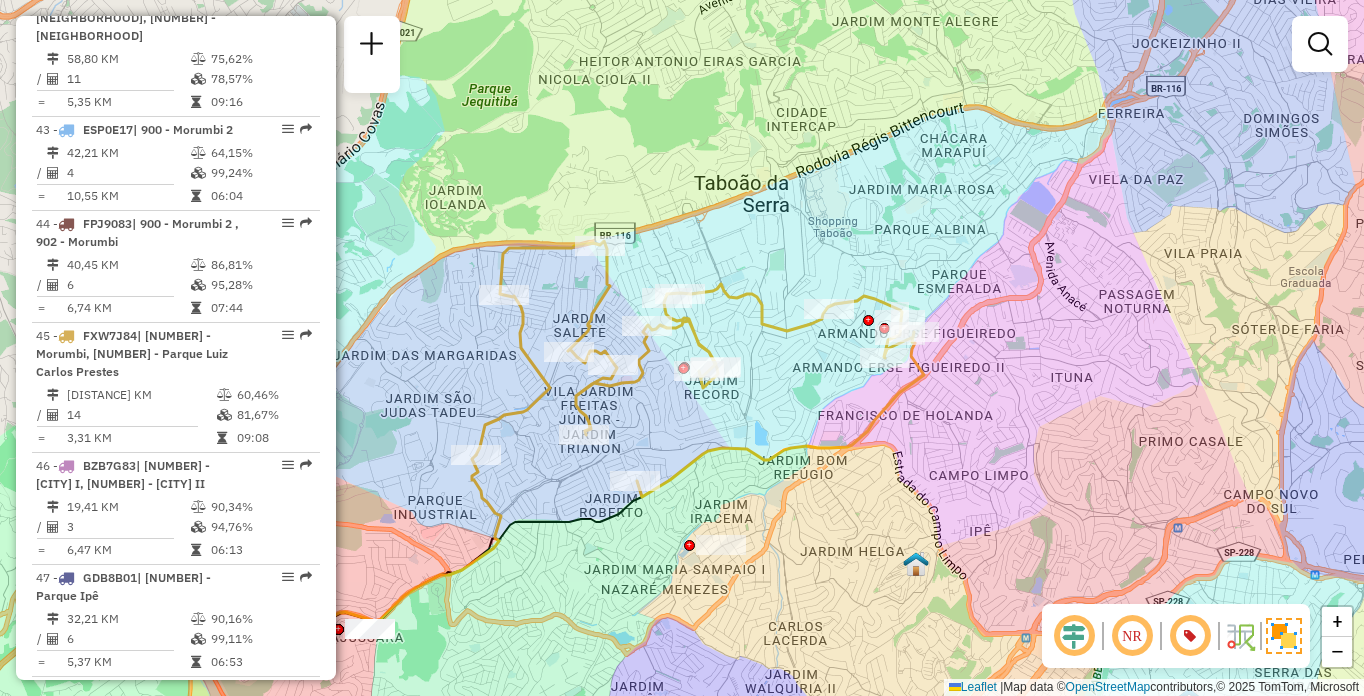 scroll, scrollTop: 8, scrollLeft: 0, axis: vertical 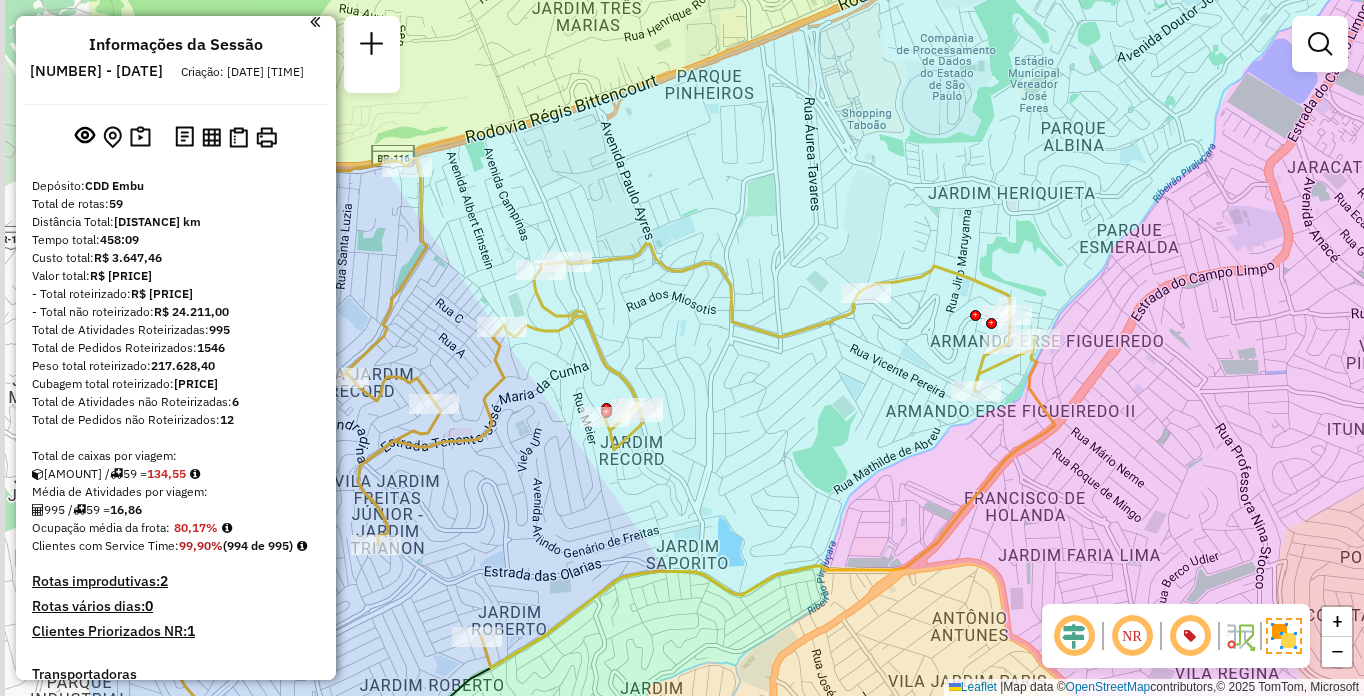drag, startPoint x: 559, startPoint y: 436, endPoint x: 786, endPoint y: 422, distance: 227.4313 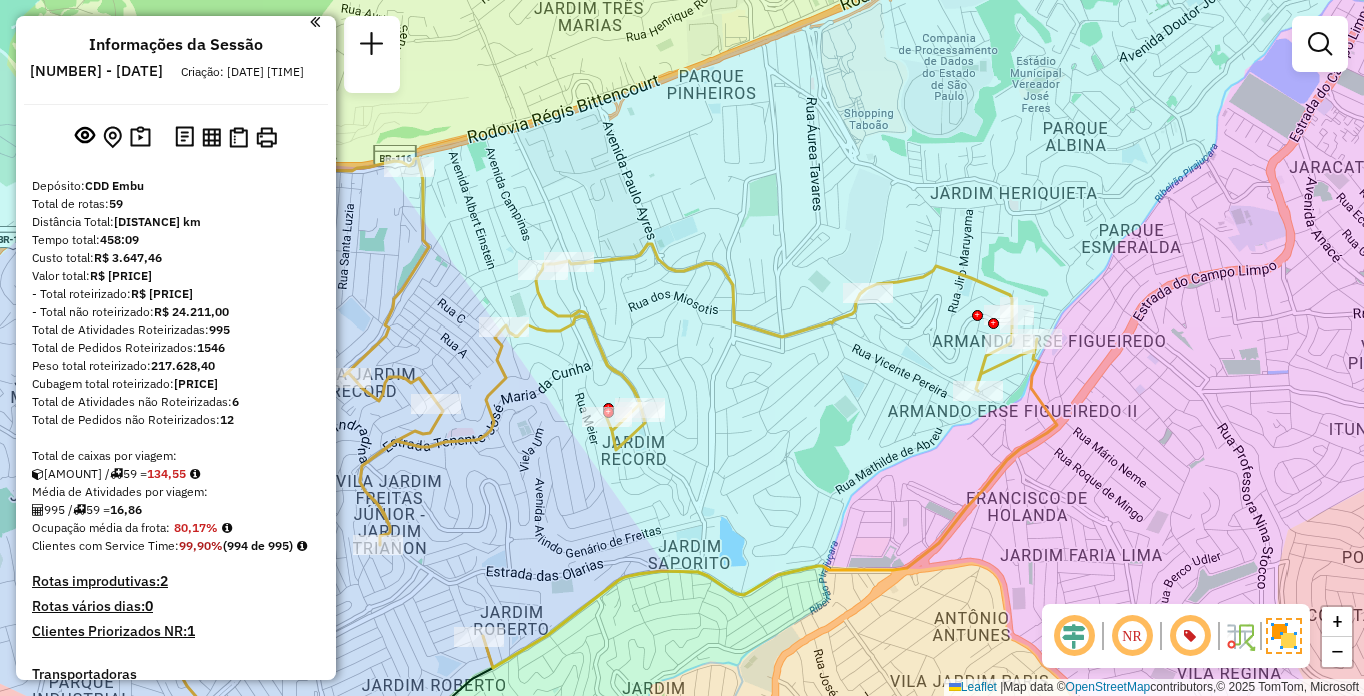 scroll, scrollTop: 848, scrollLeft: 0, axis: vertical 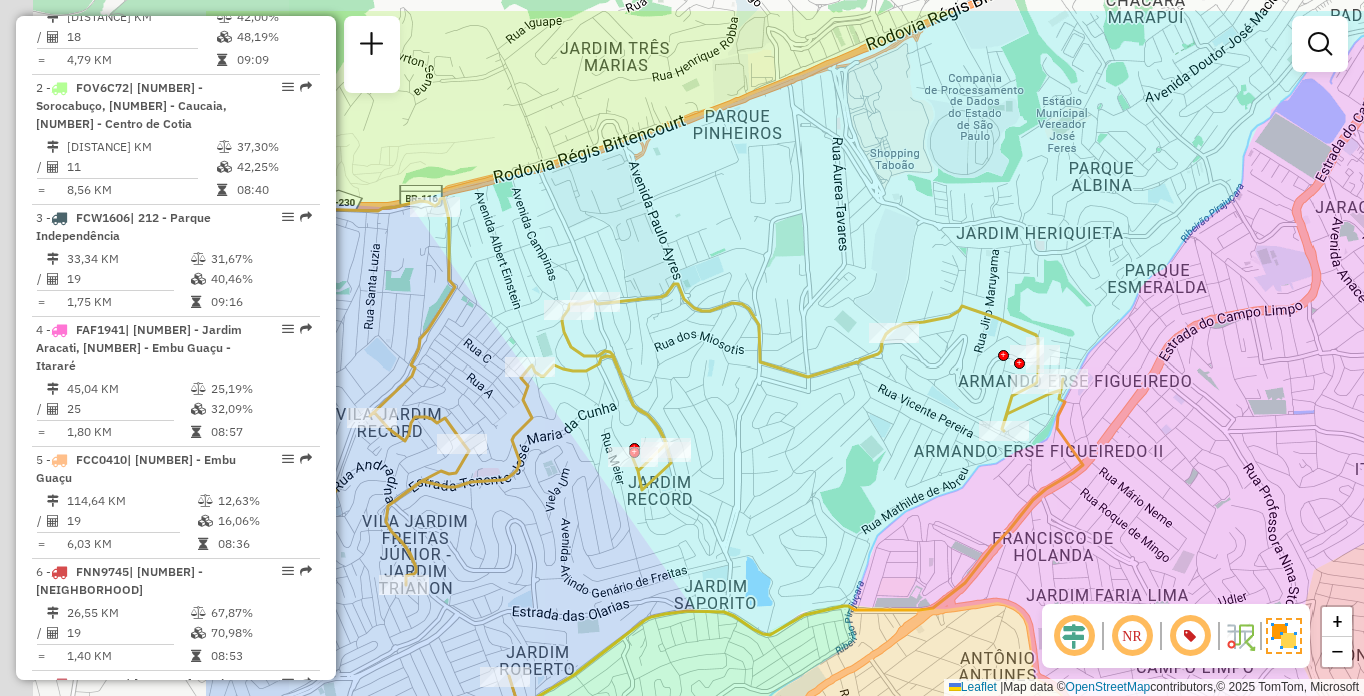 drag, startPoint x: 478, startPoint y: 367, endPoint x: 820, endPoint y: 447, distance: 351.23212 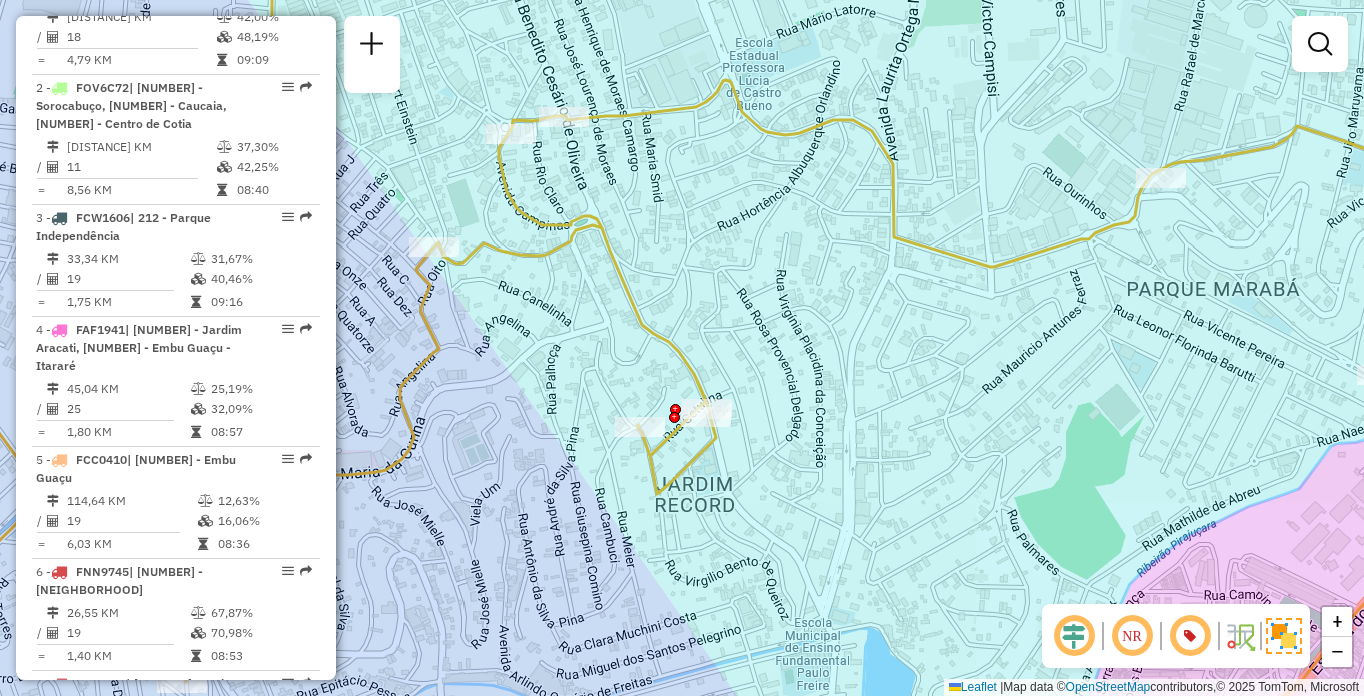 drag, startPoint x: 706, startPoint y: 438, endPoint x: 758, endPoint y: 377, distance: 80.1561 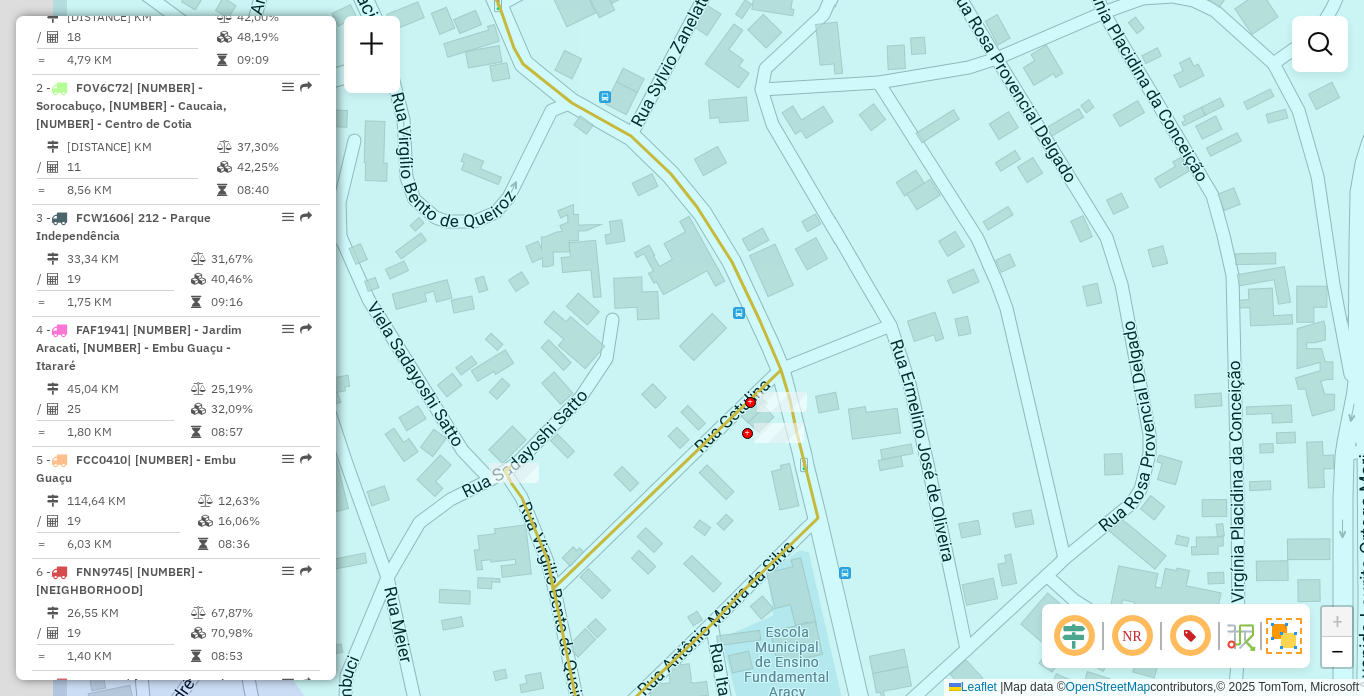 drag, startPoint x: 699, startPoint y: 426, endPoint x: 912, endPoint y: 365, distance: 221.56264 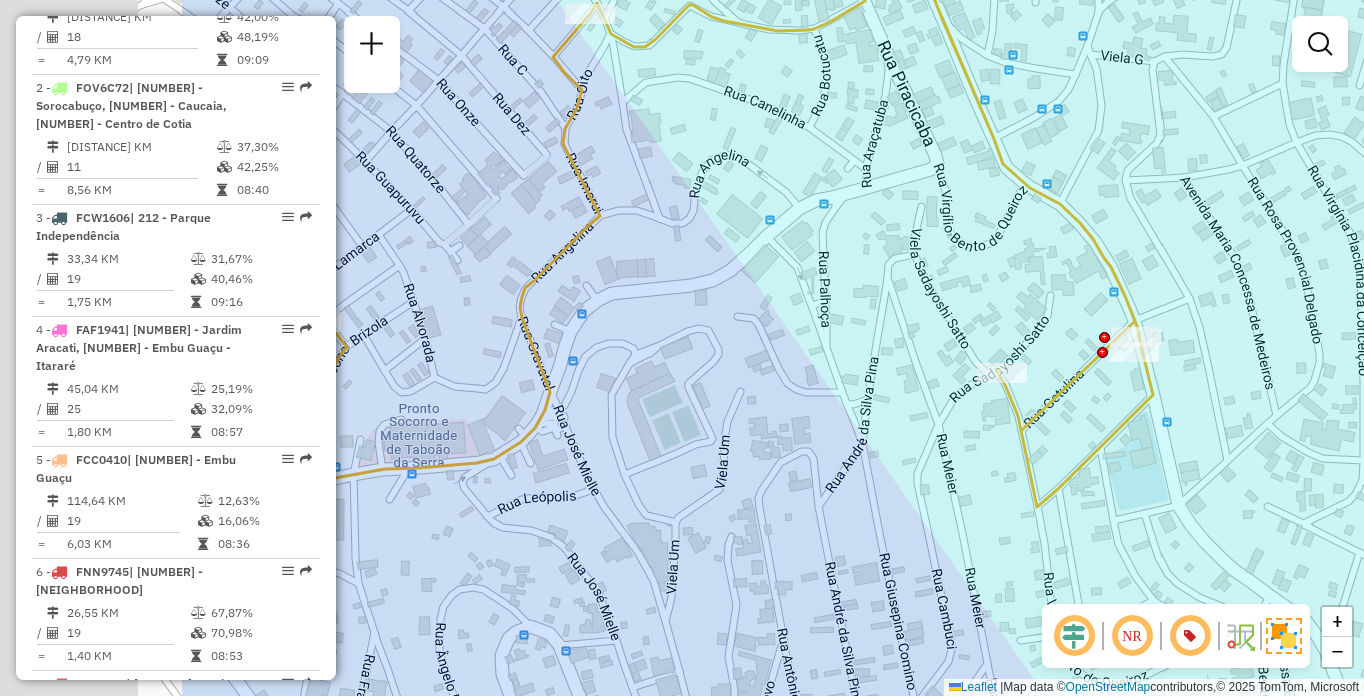 drag, startPoint x: 583, startPoint y: 363, endPoint x: 926, endPoint y: 320, distance: 345.6848 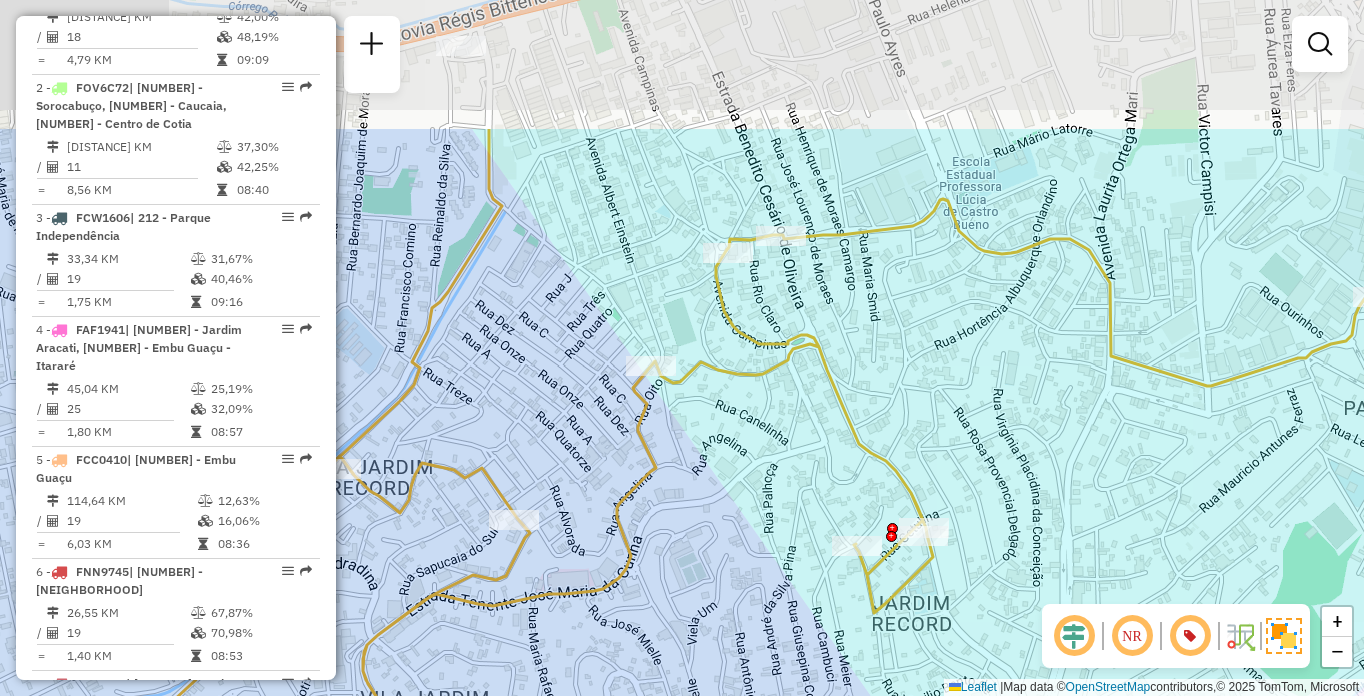 drag, startPoint x: 980, startPoint y: 331, endPoint x: 863, endPoint y: 506, distance: 210.50891 